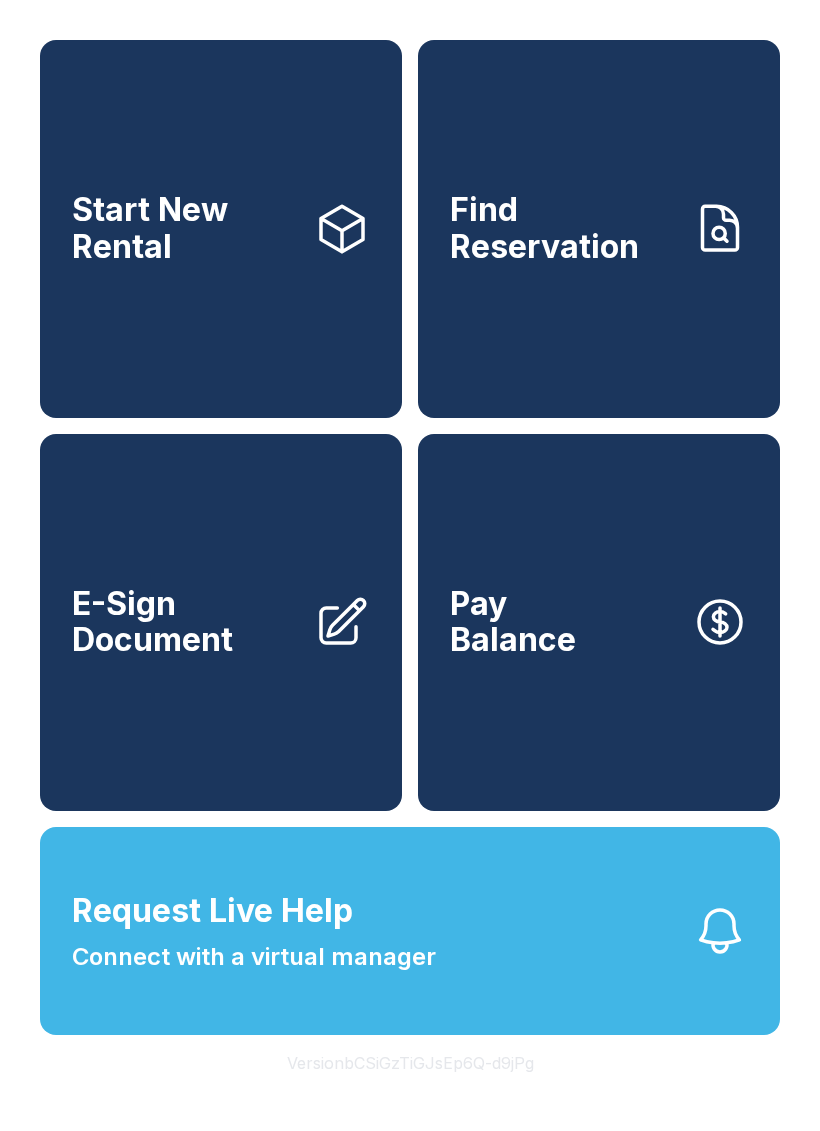 scroll, scrollTop: 0, scrollLeft: 0, axis: both 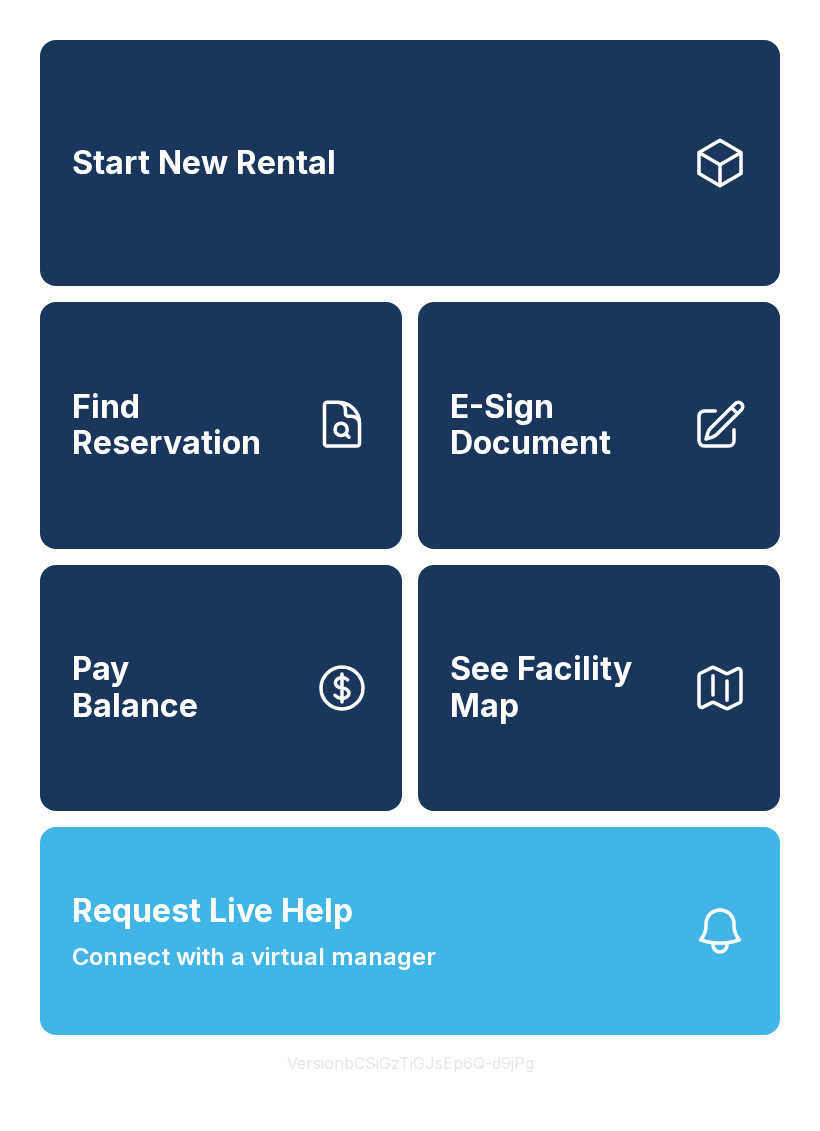 click 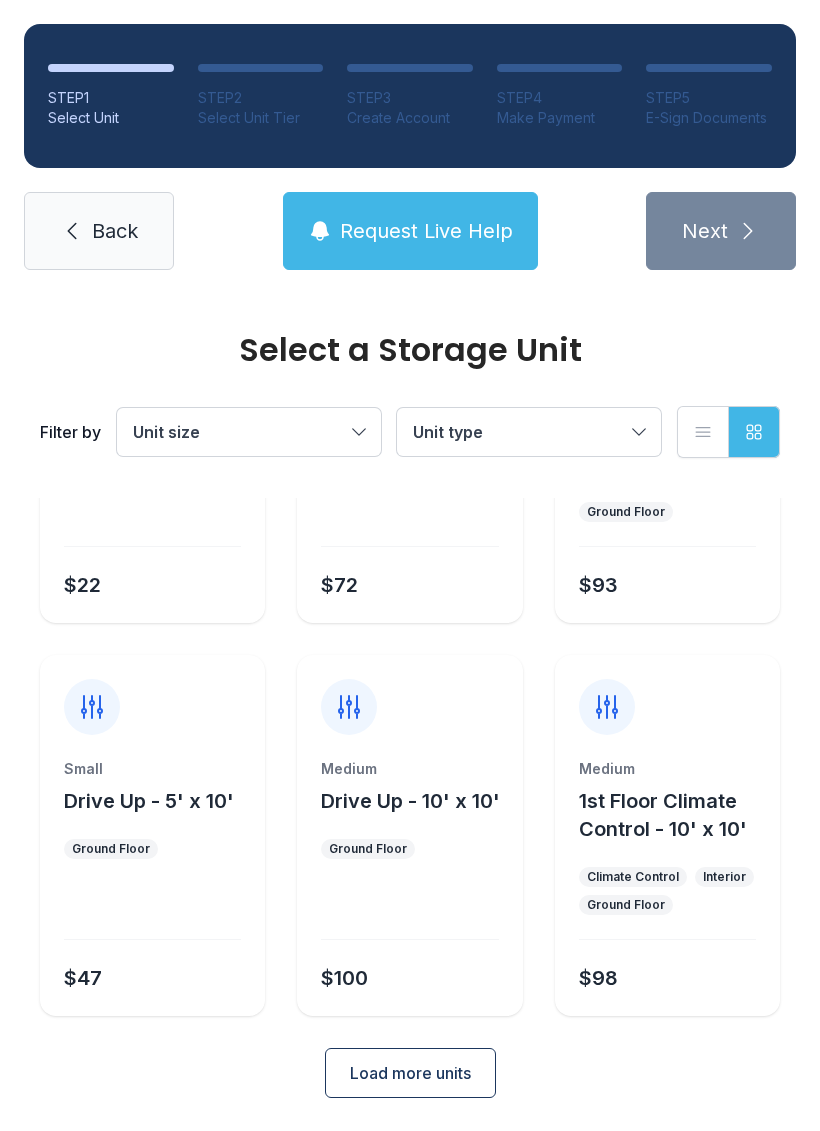 scroll, scrollTop: 238, scrollLeft: 0, axis: vertical 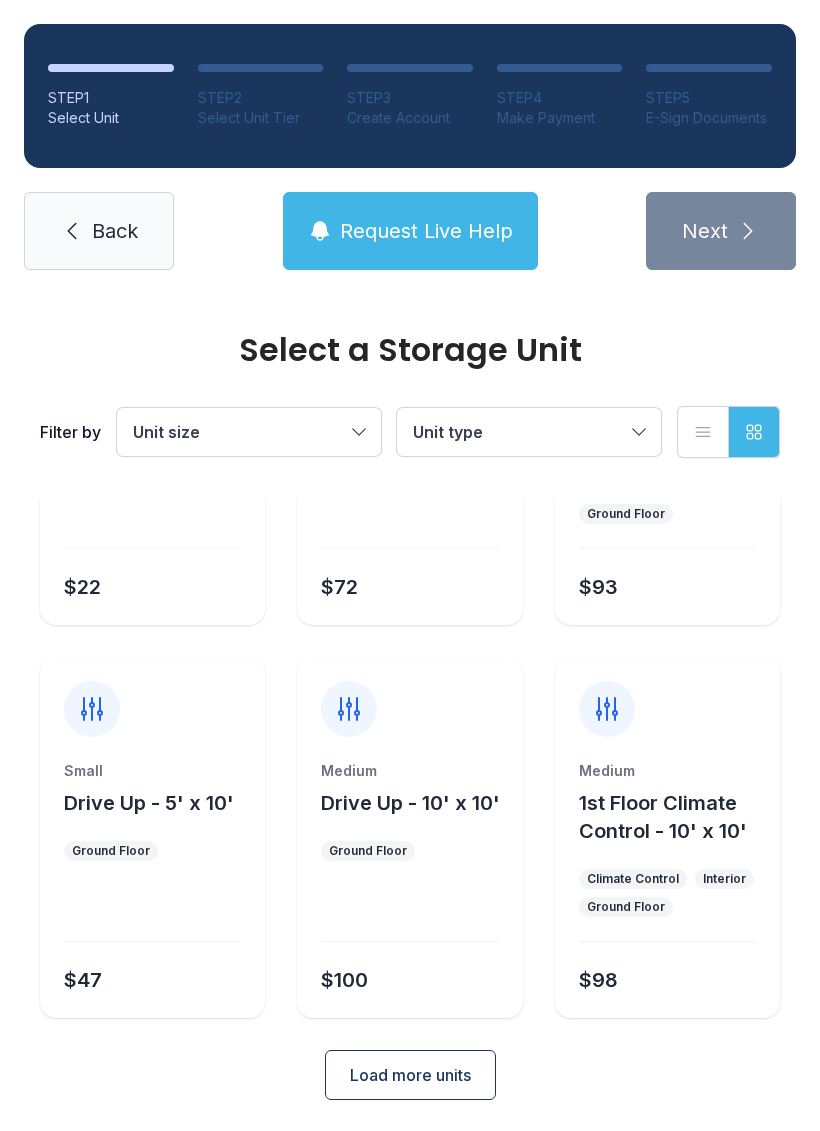 click on "Load more units" at bounding box center (410, 1075) 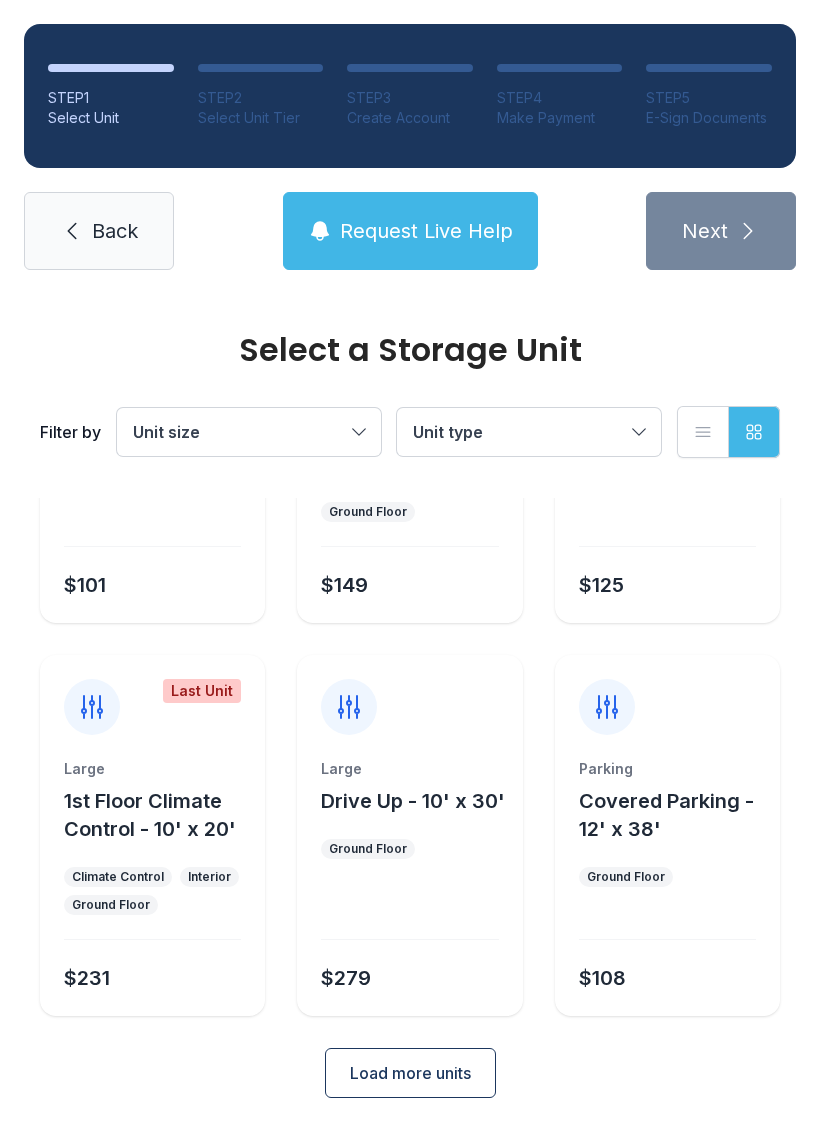 scroll, scrollTop: 1024, scrollLeft: 0, axis: vertical 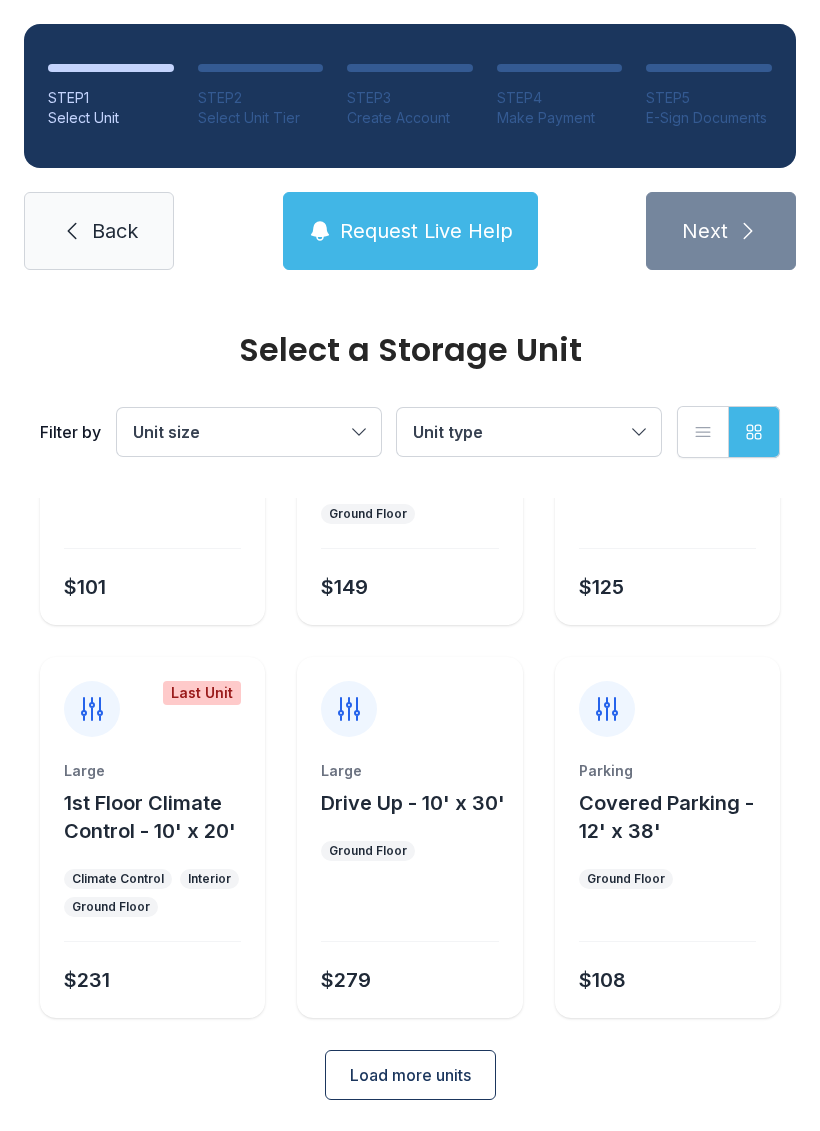 click on "Covered Parking - 12' x 38'" at bounding box center (666, 817) 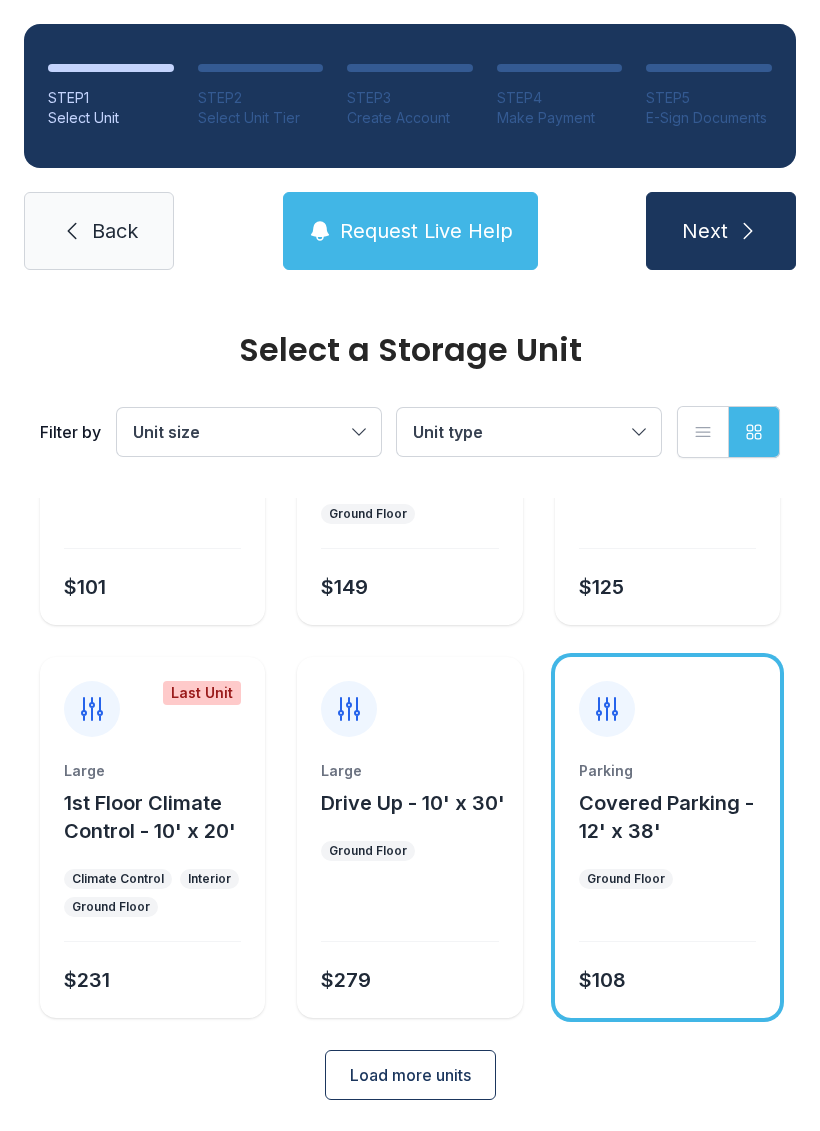 click on "Load more units" at bounding box center [410, 1075] 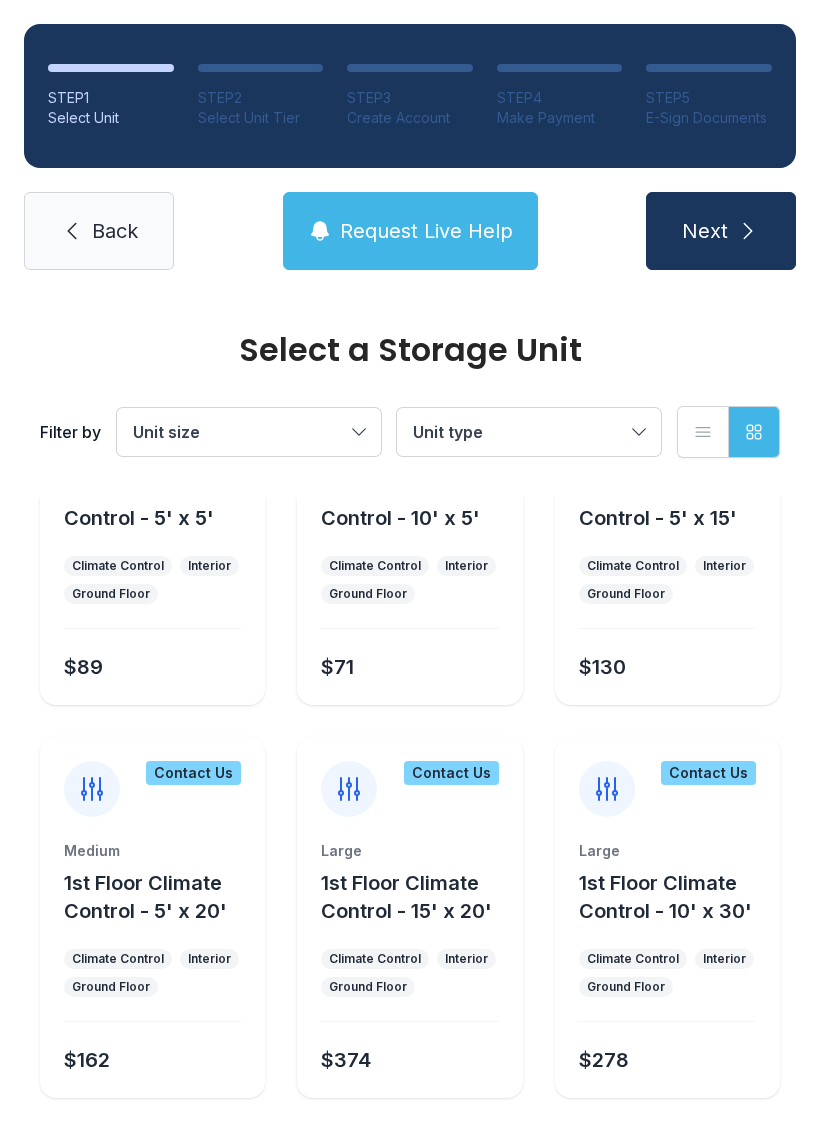 scroll, scrollTop: 1728, scrollLeft: 0, axis: vertical 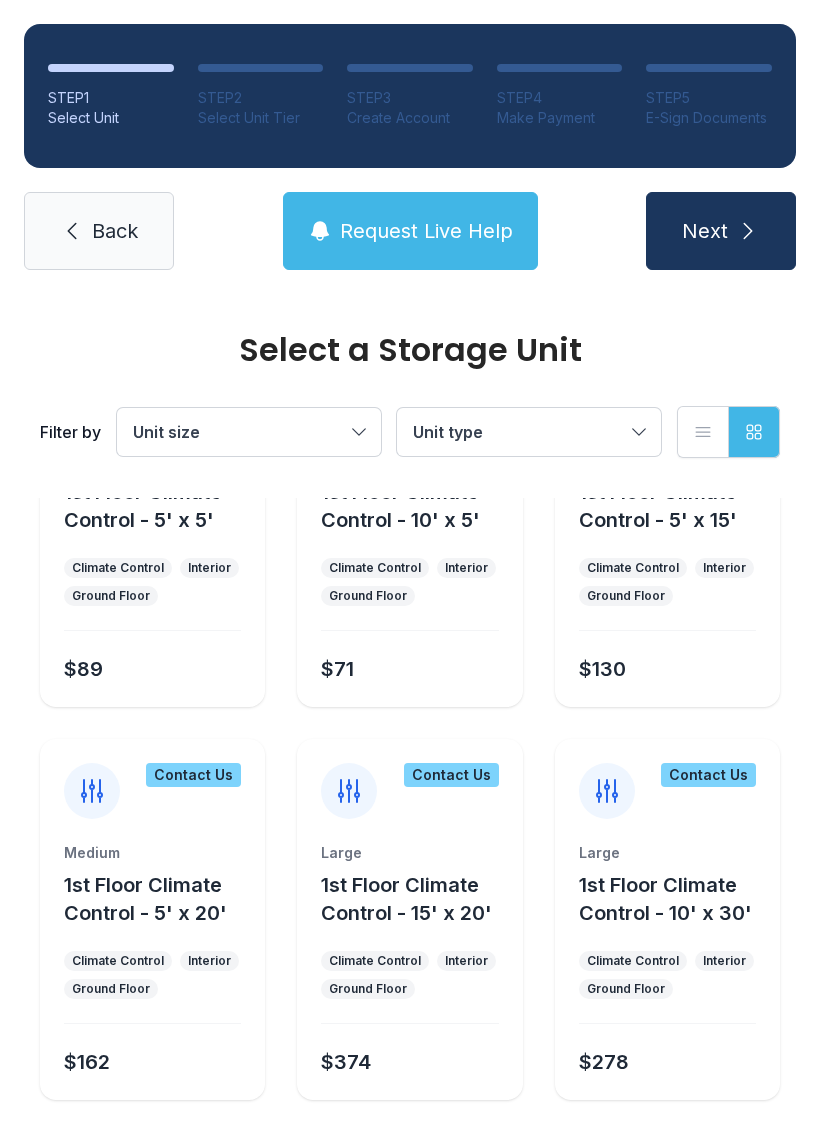 click 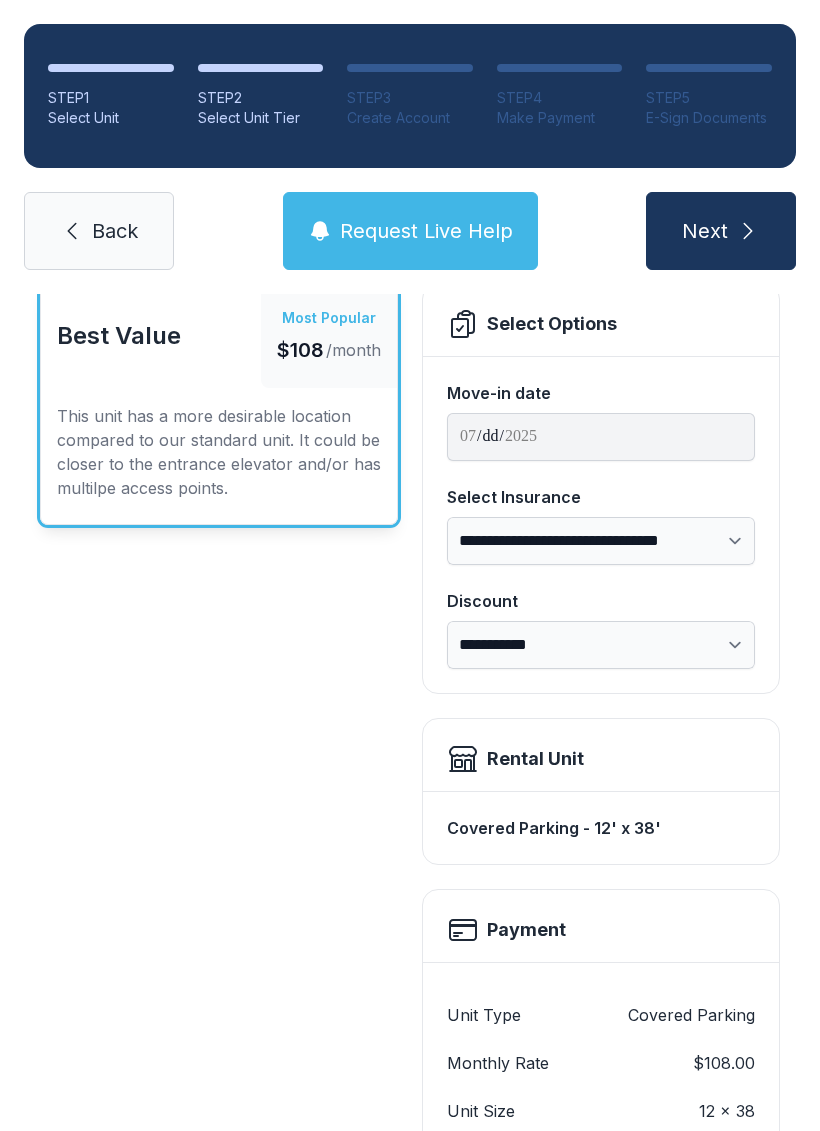 scroll, scrollTop: 127, scrollLeft: 0, axis: vertical 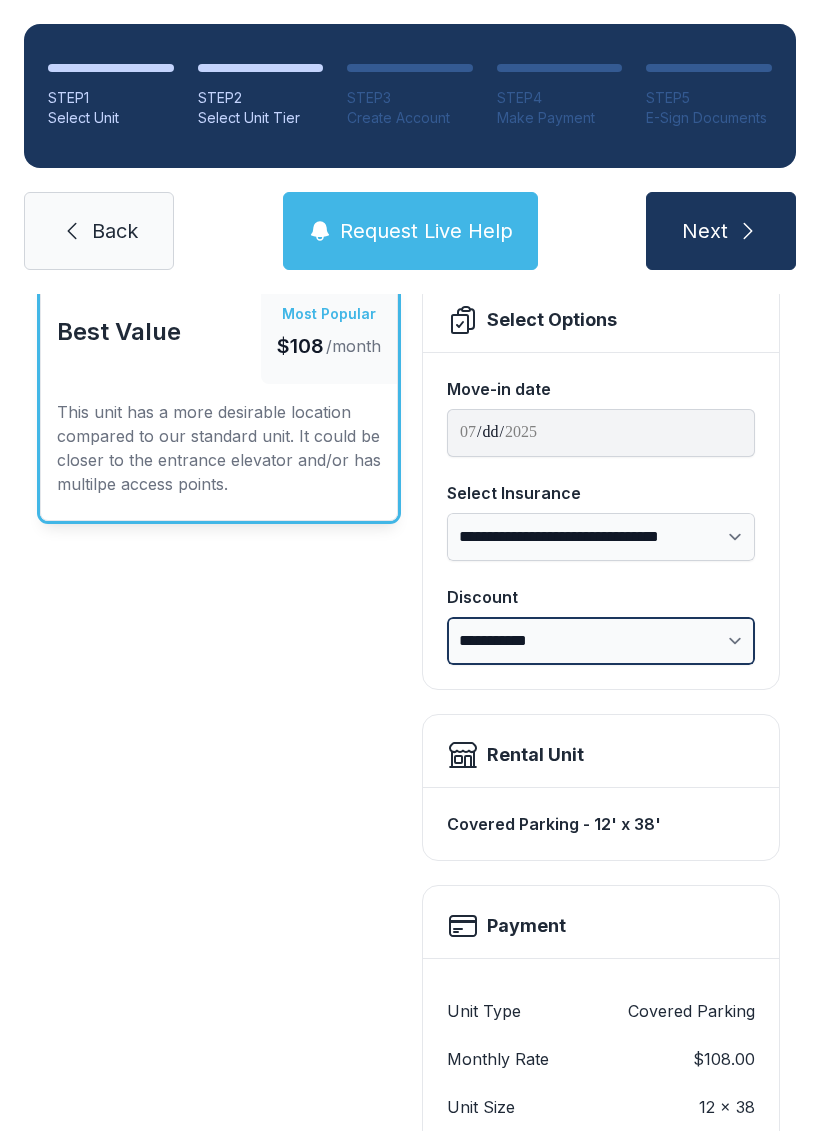 click on "**********" at bounding box center (601, 641) 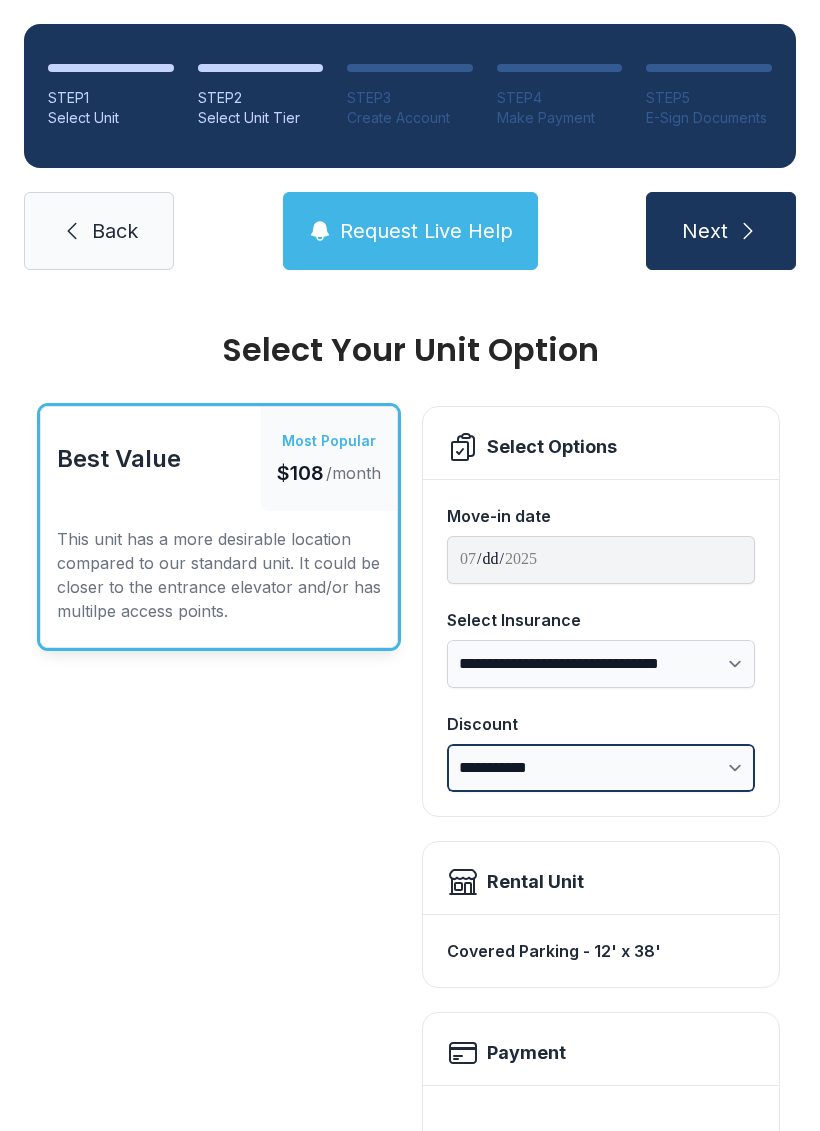 scroll, scrollTop: 0, scrollLeft: 0, axis: both 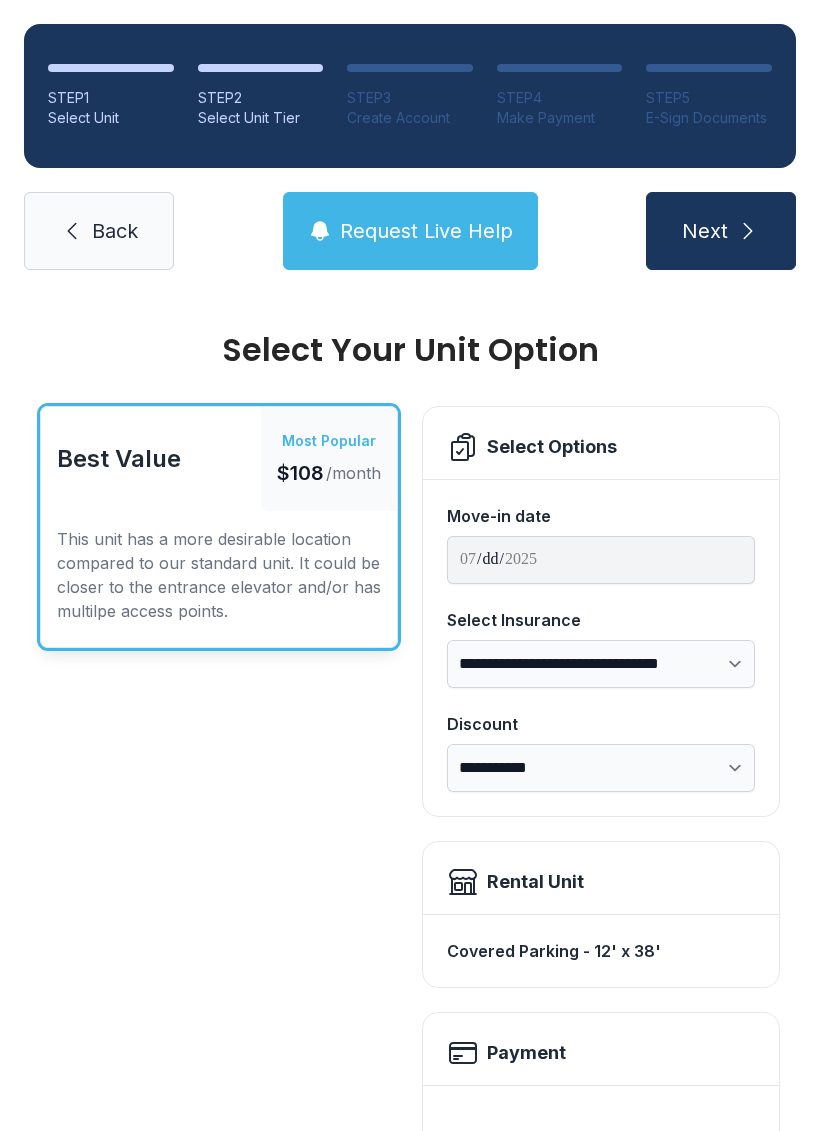 click on "Back" at bounding box center [99, 231] 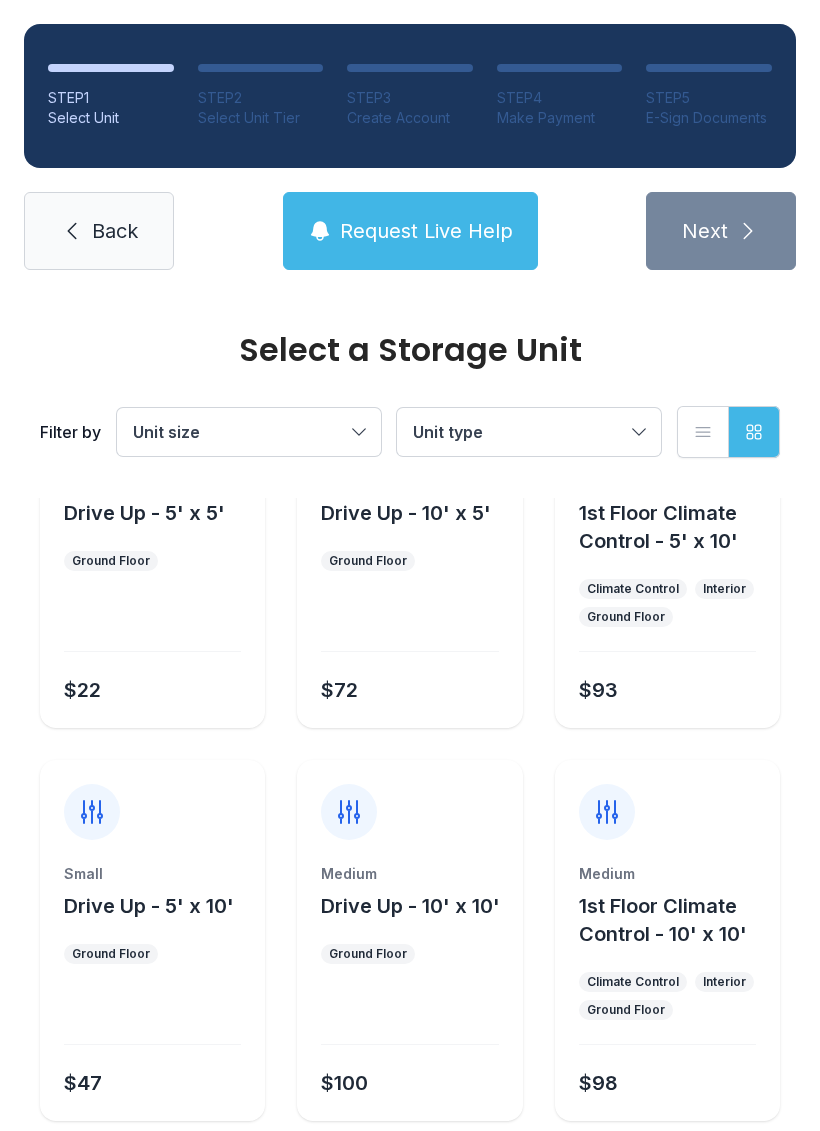 scroll, scrollTop: 139, scrollLeft: 0, axis: vertical 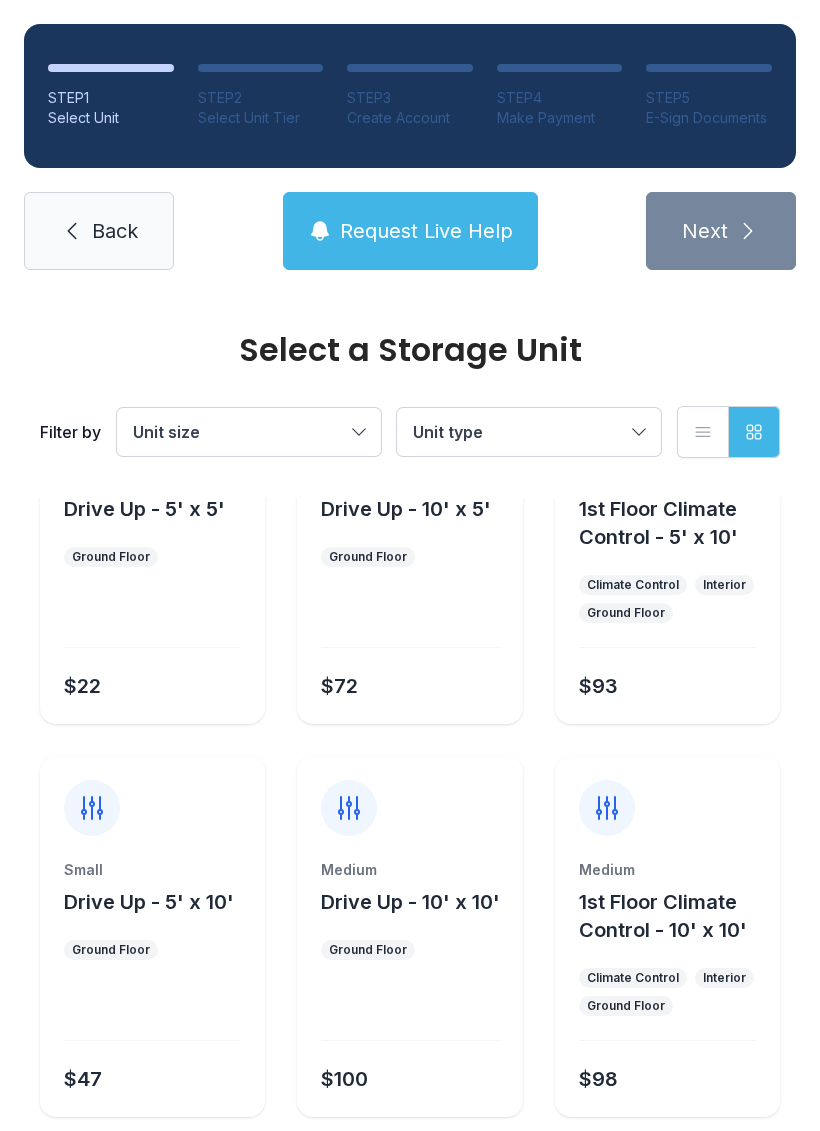 click on "Back" at bounding box center [99, 231] 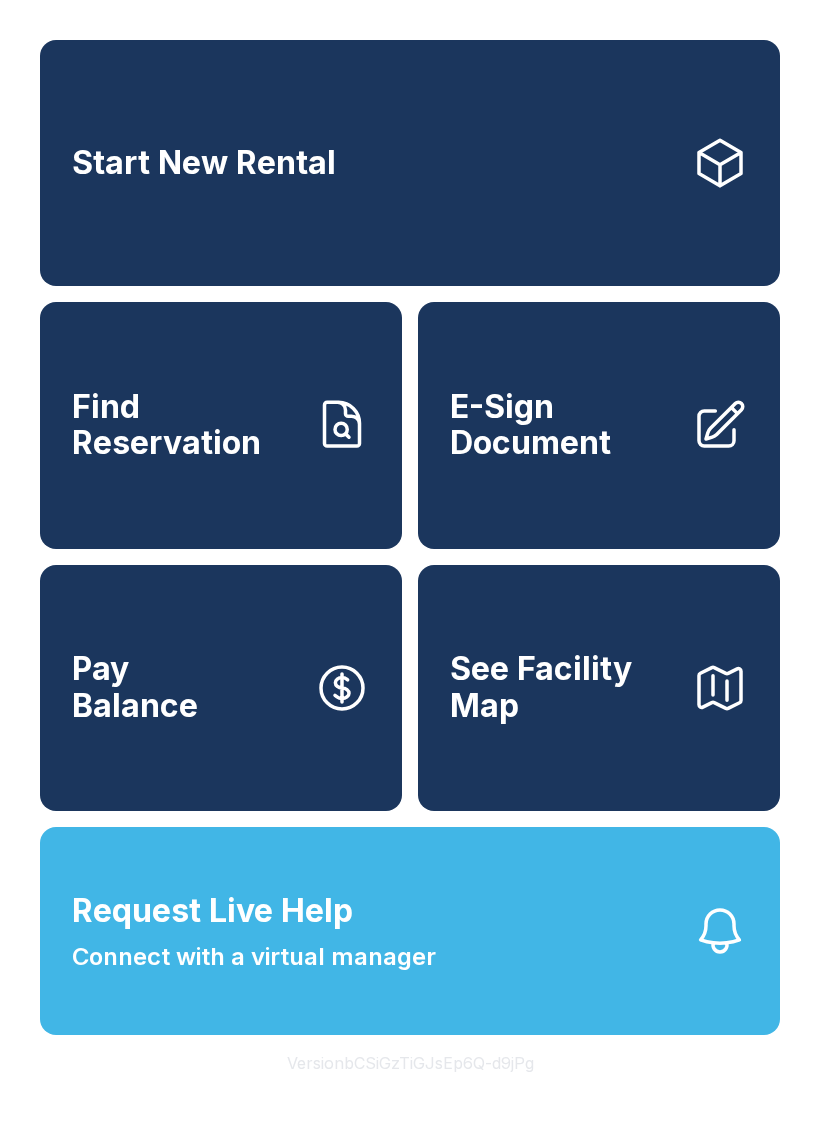 click on "Find Reservation" at bounding box center [185, 425] 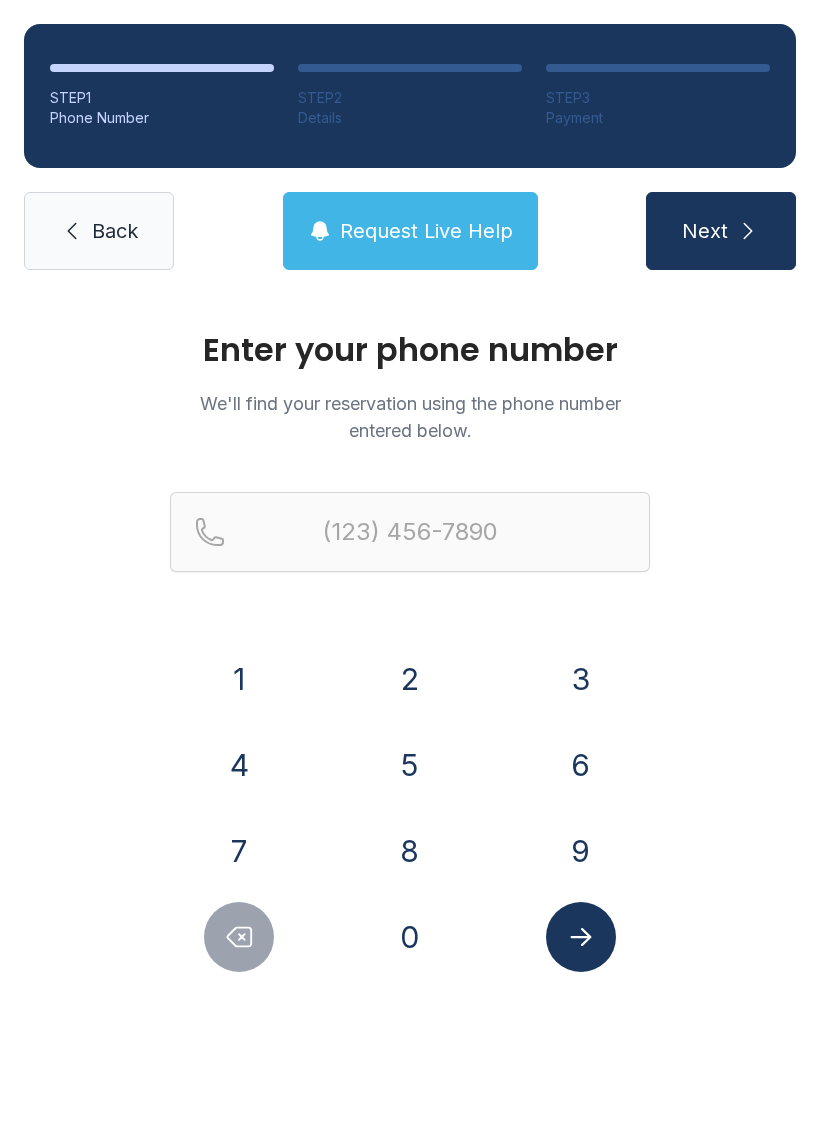 click on "6" at bounding box center [581, 765] 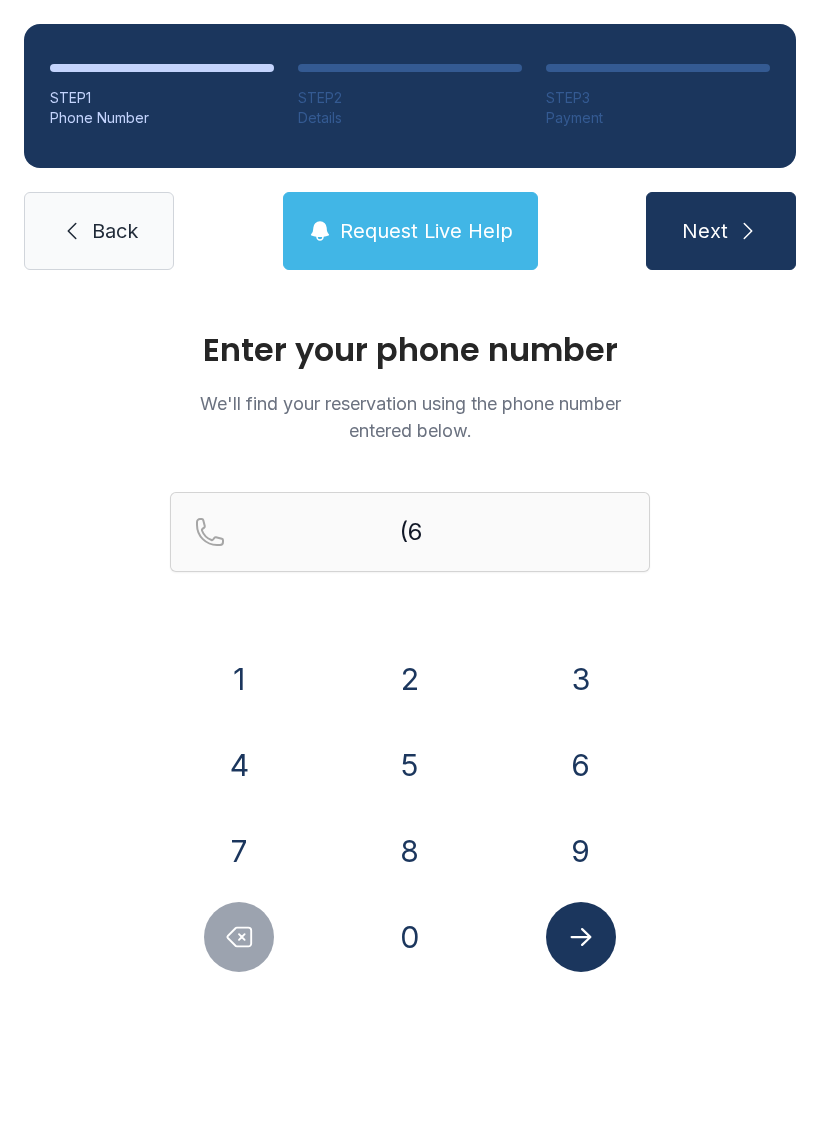 click on "8" at bounding box center (410, 851) 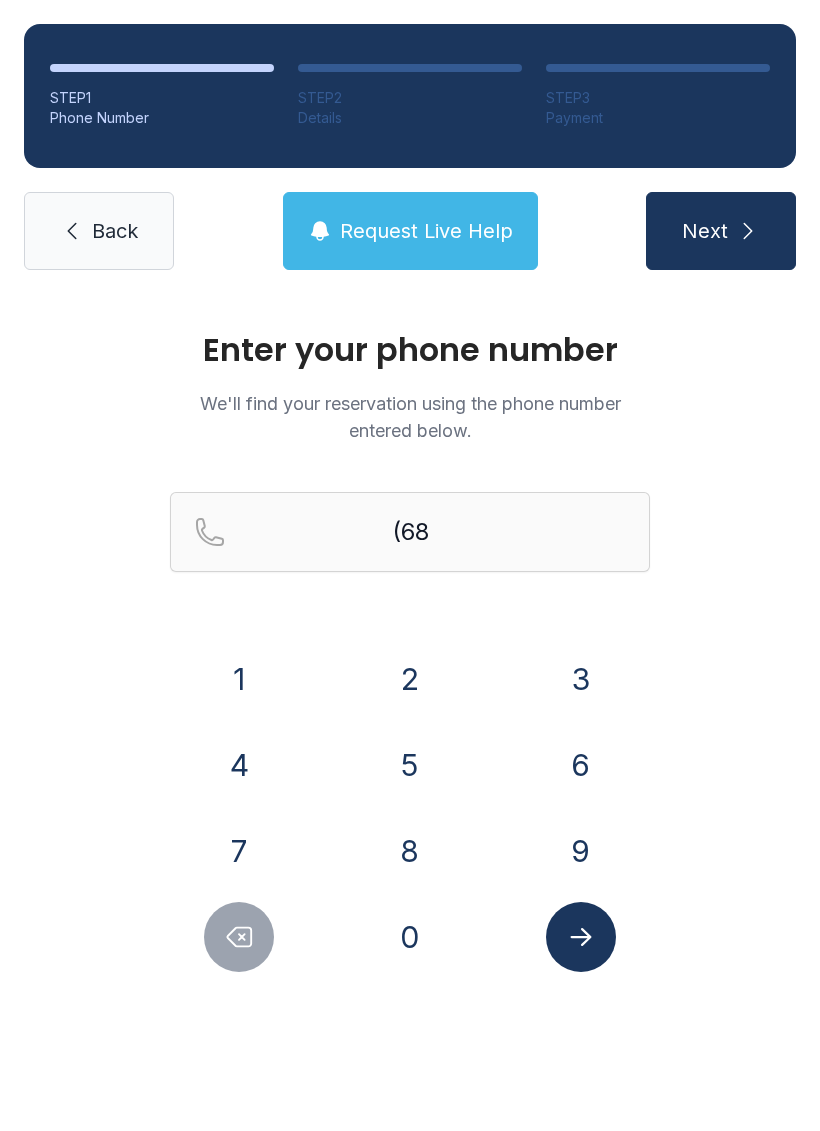 click on "1" at bounding box center [239, 679] 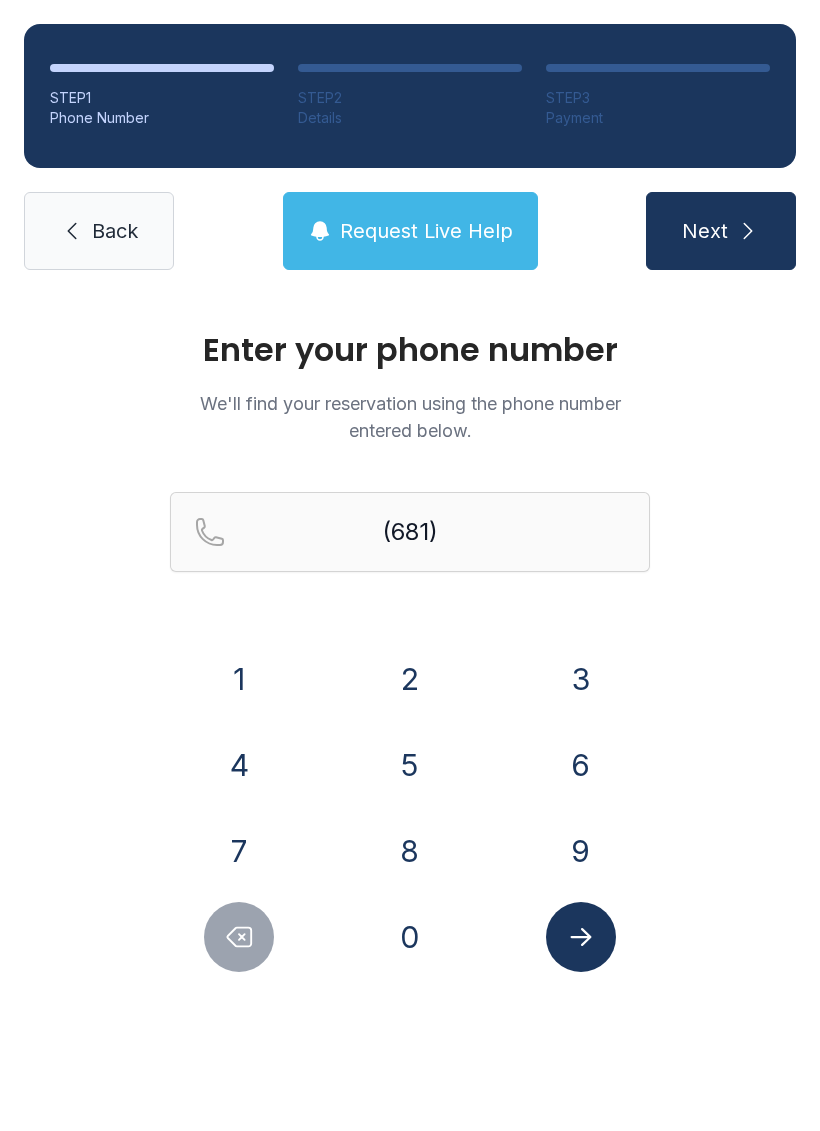 click on "2" at bounding box center [410, 679] 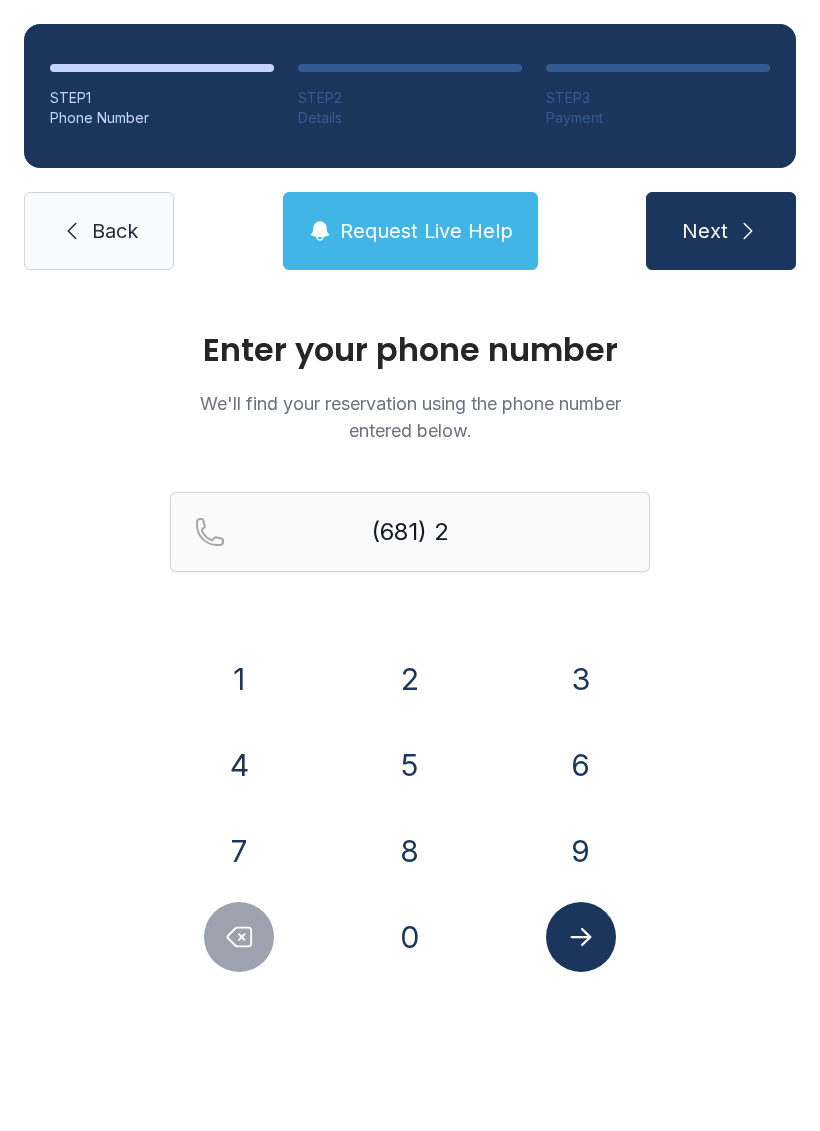 click on "4" at bounding box center [239, 765] 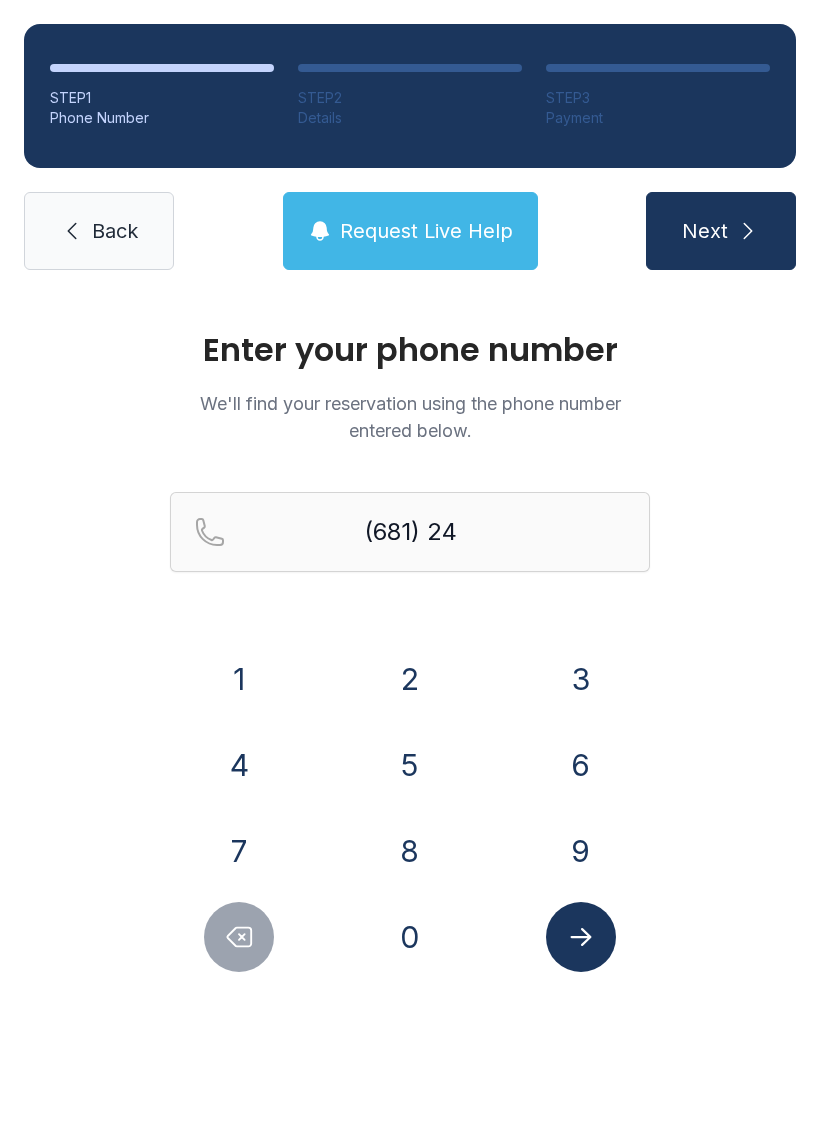 click on "7" at bounding box center (239, 851) 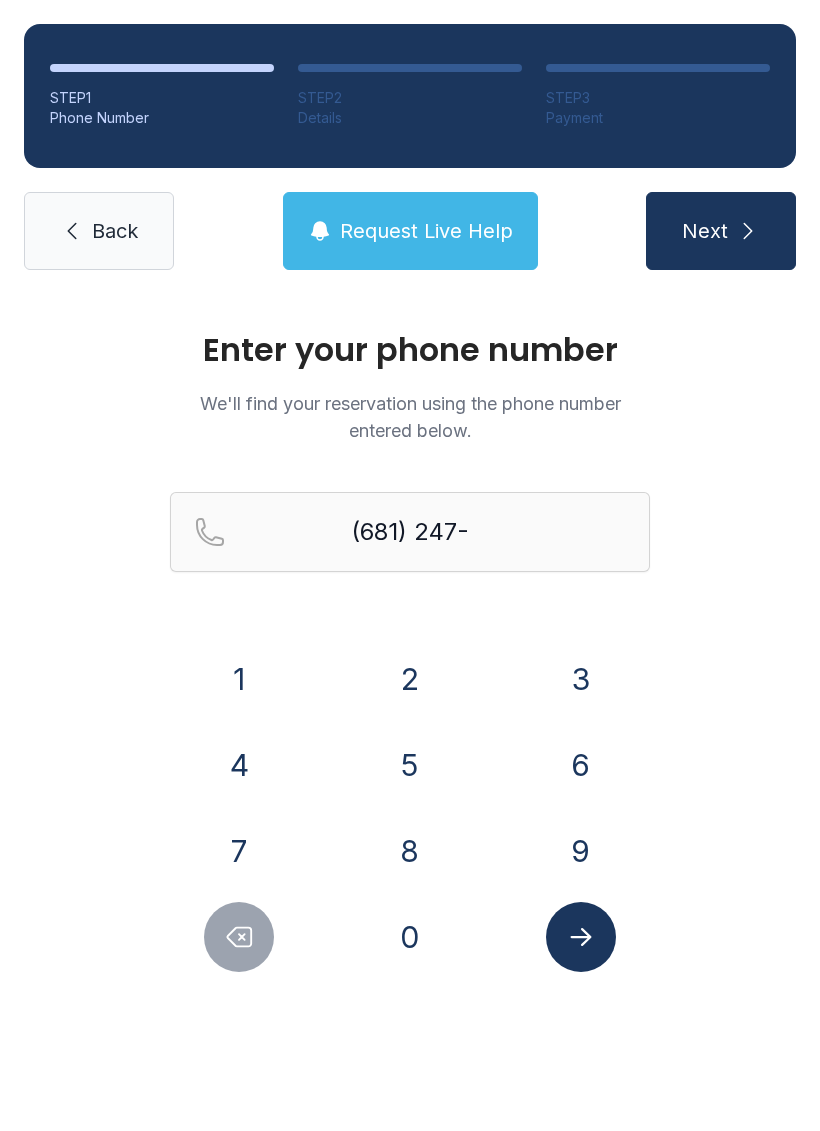 click on "0" at bounding box center (410, 937) 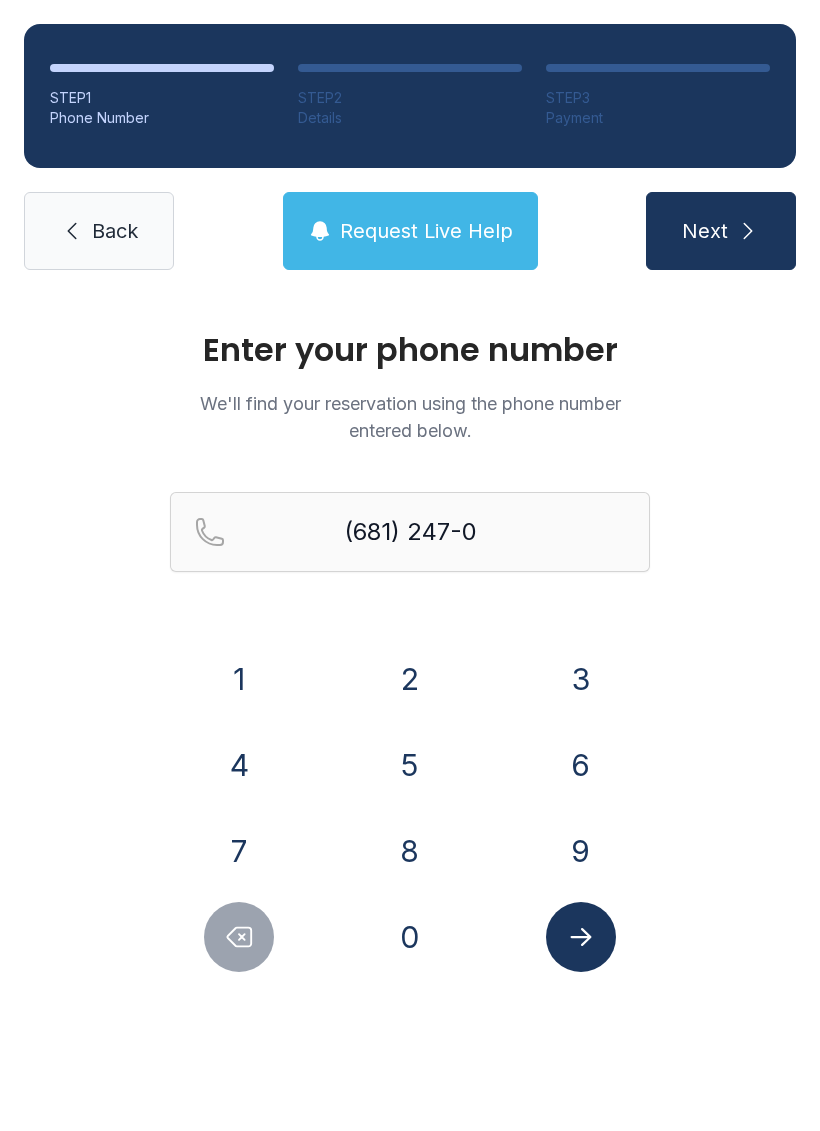 click on "6" at bounding box center [581, 765] 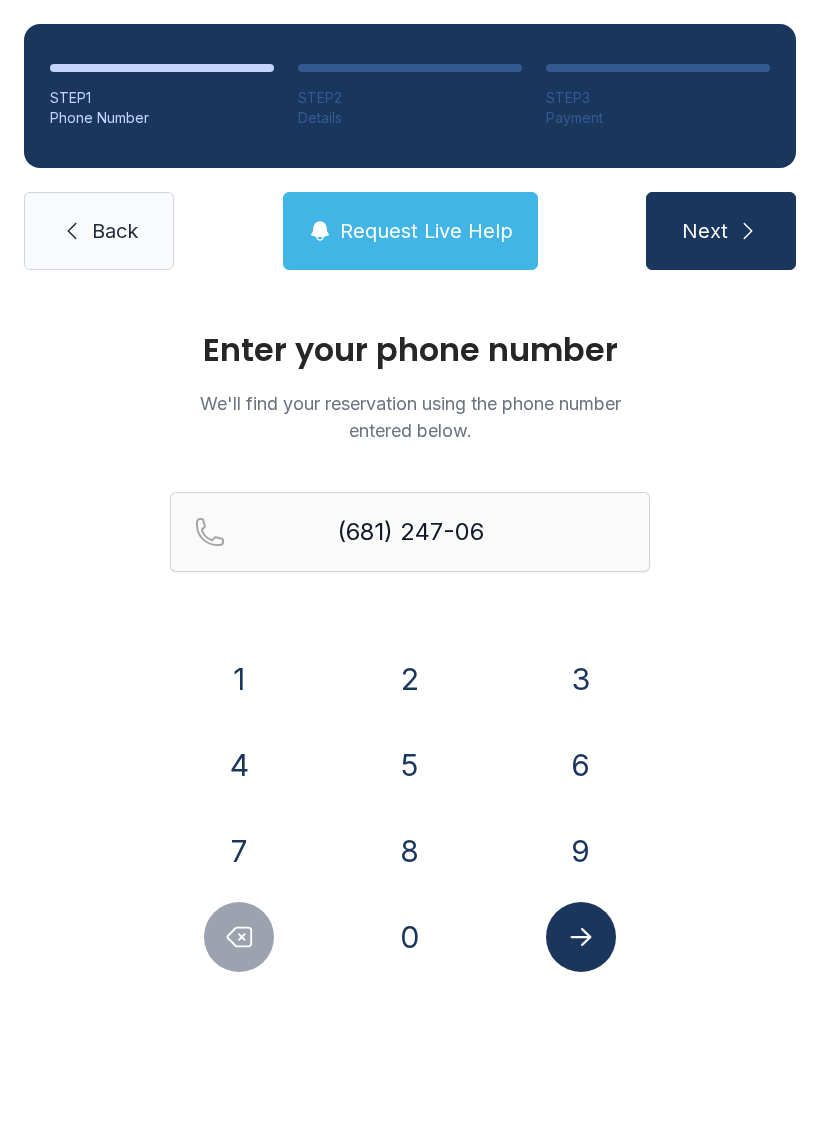 click on "1" at bounding box center (239, 679) 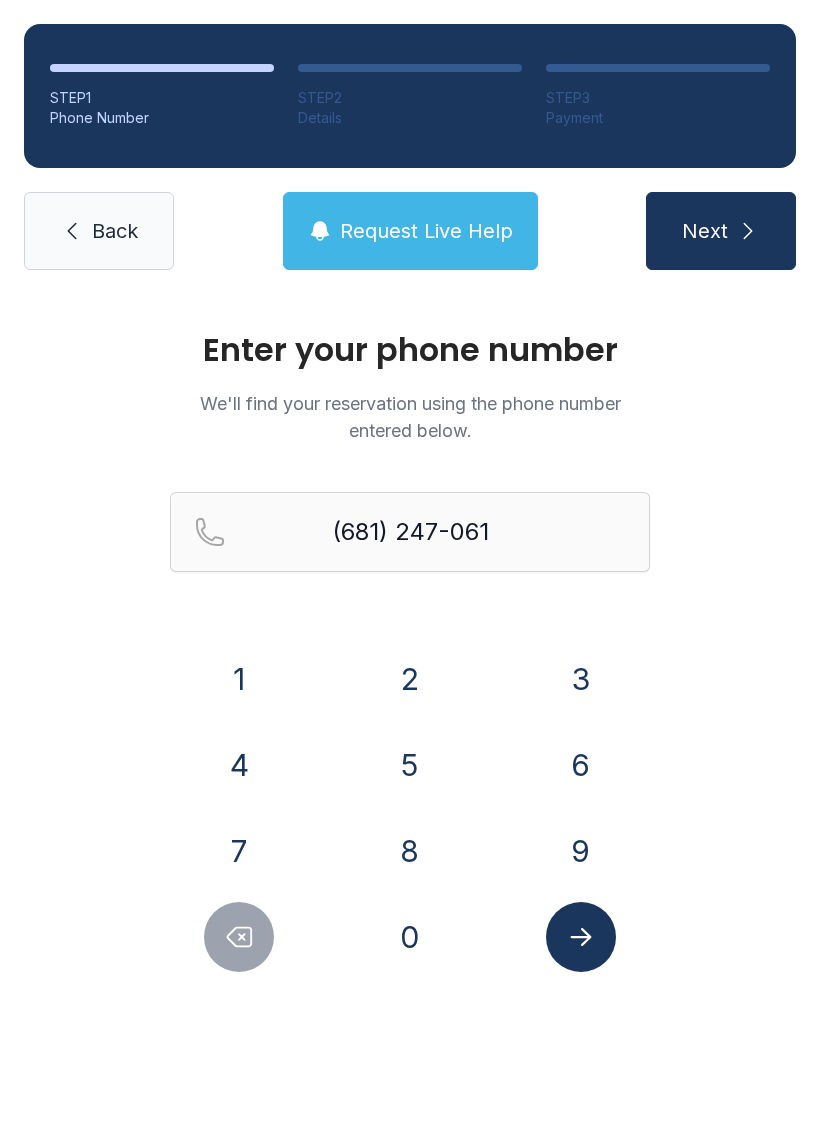 click on "1" at bounding box center (239, 679) 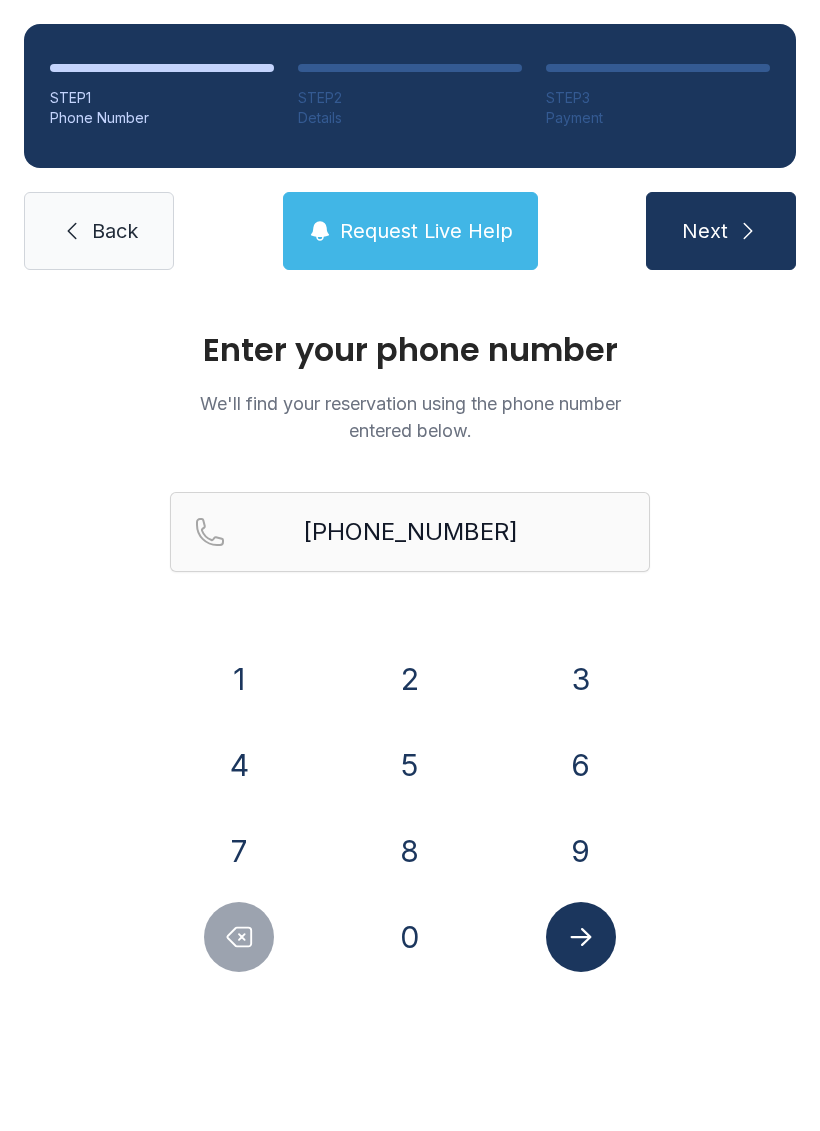 click 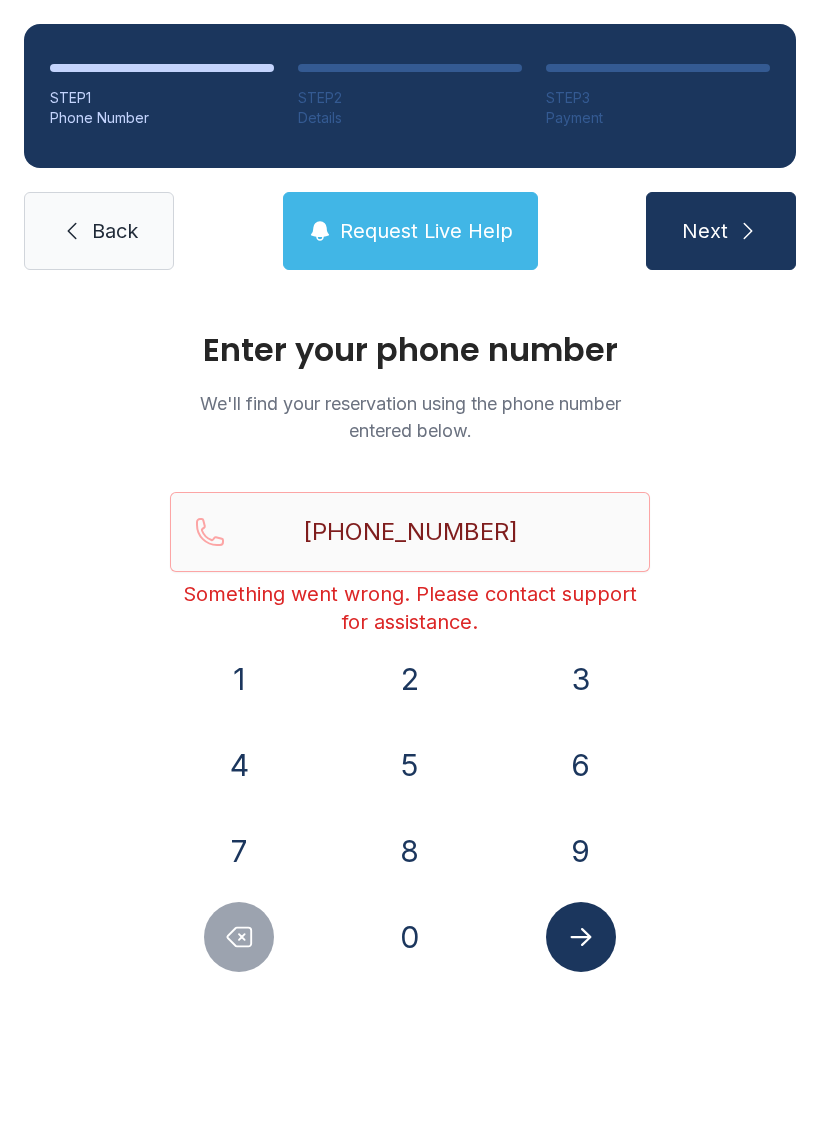 click 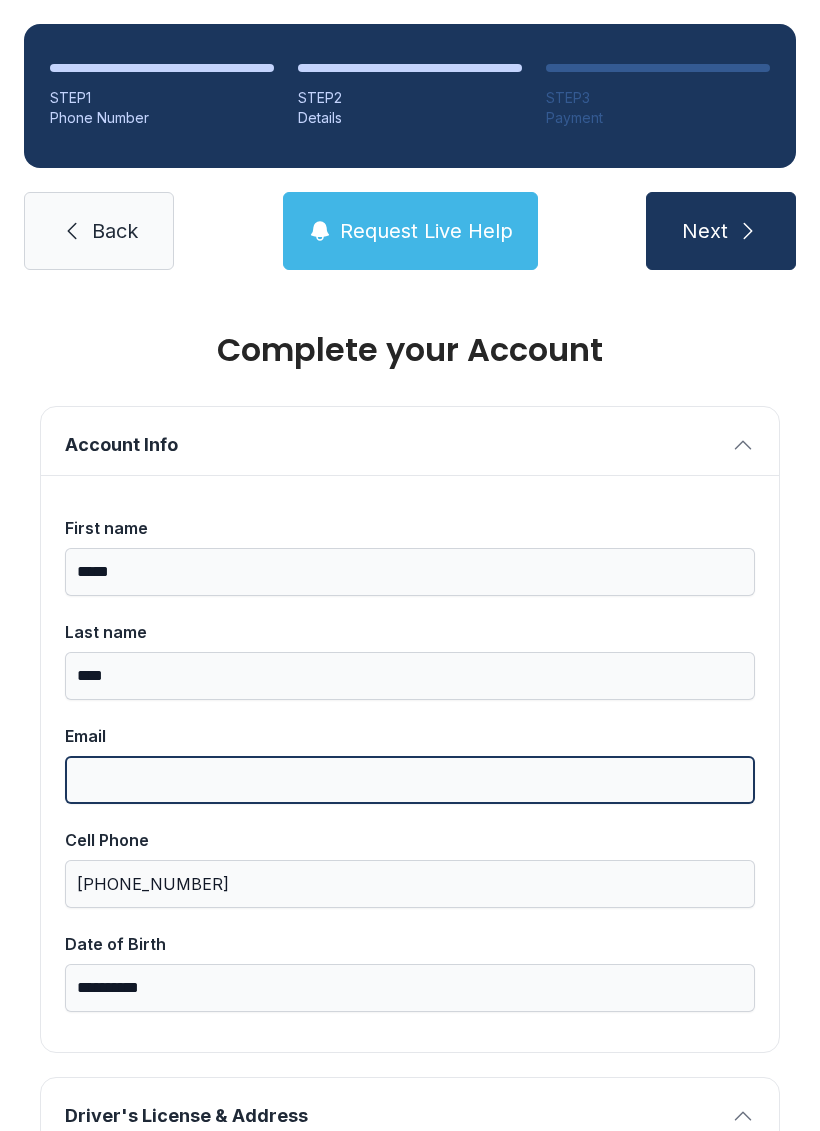 click on "Email" at bounding box center [410, 780] 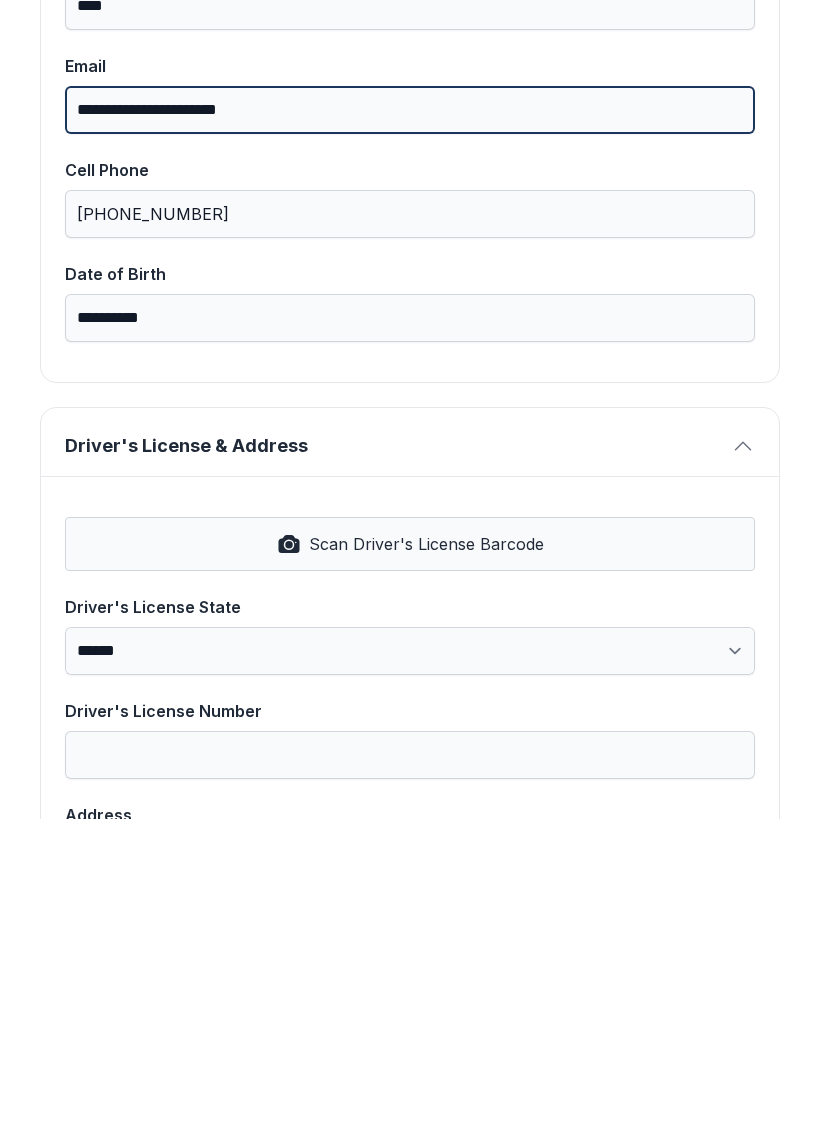 scroll, scrollTop: 371, scrollLeft: 0, axis: vertical 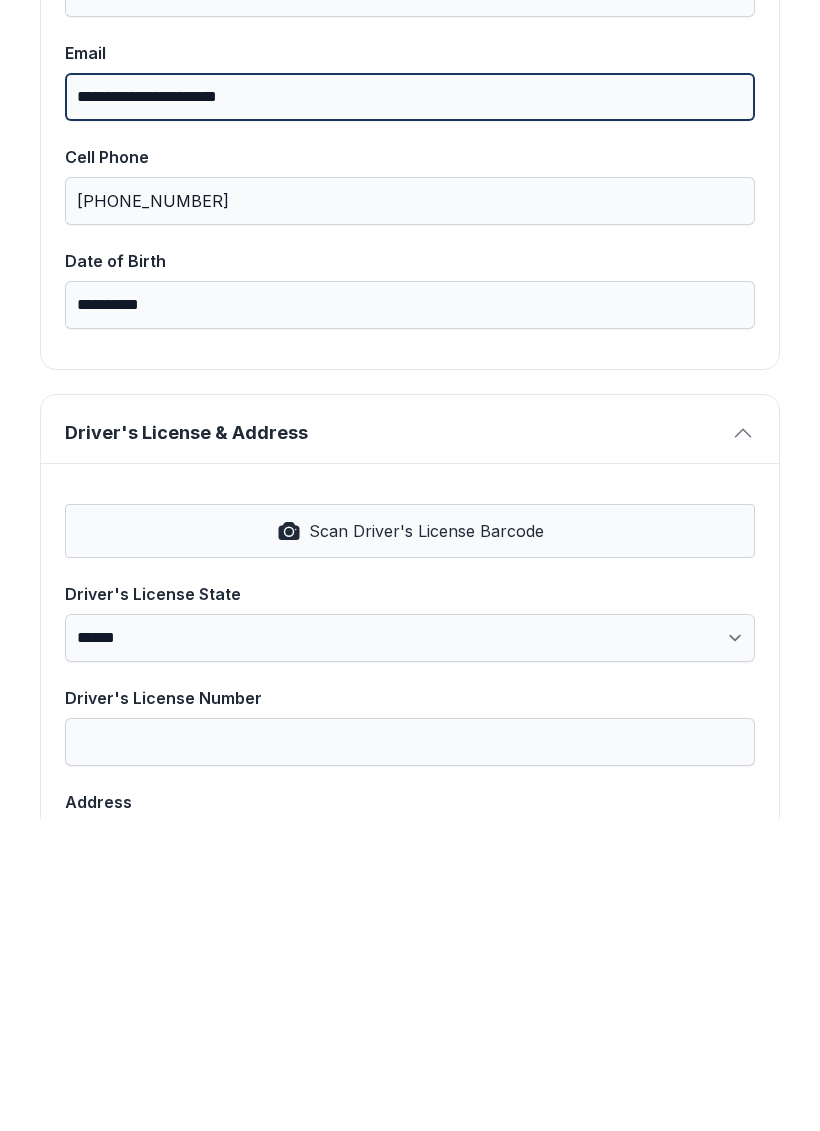 type on "**********" 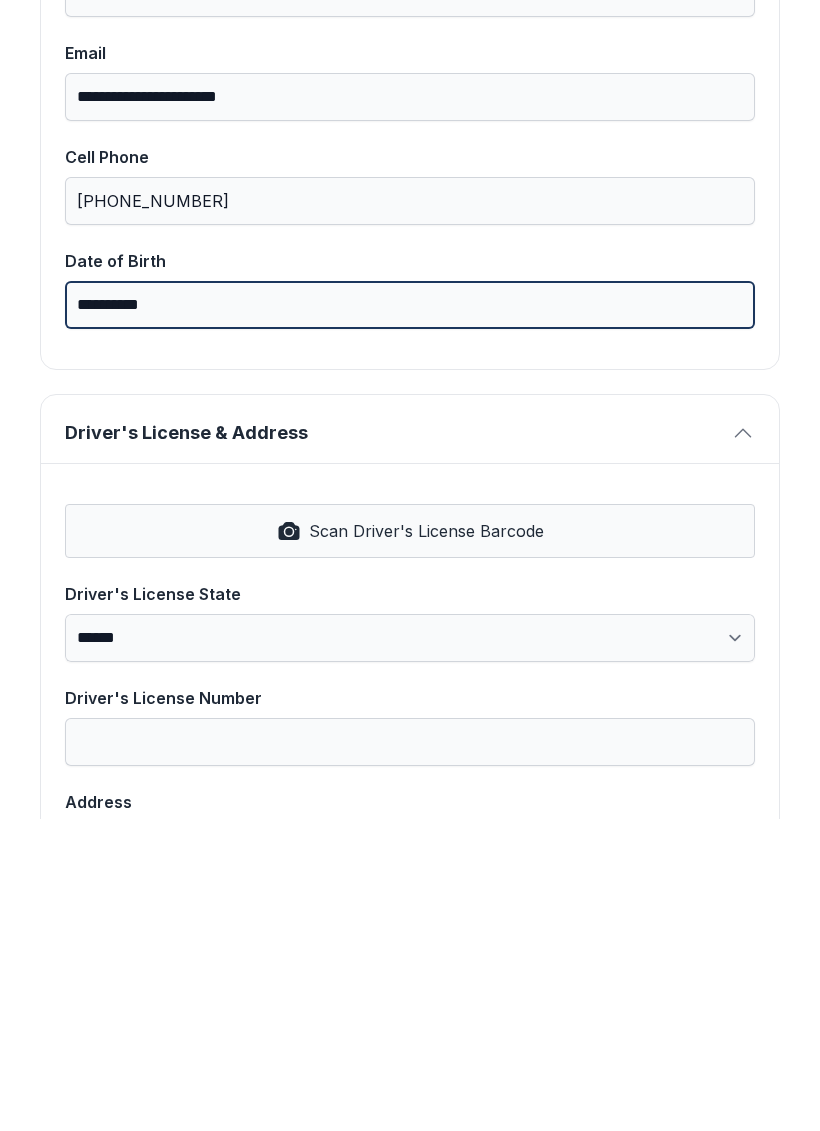 click on "**********" at bounding box center (410, 617) 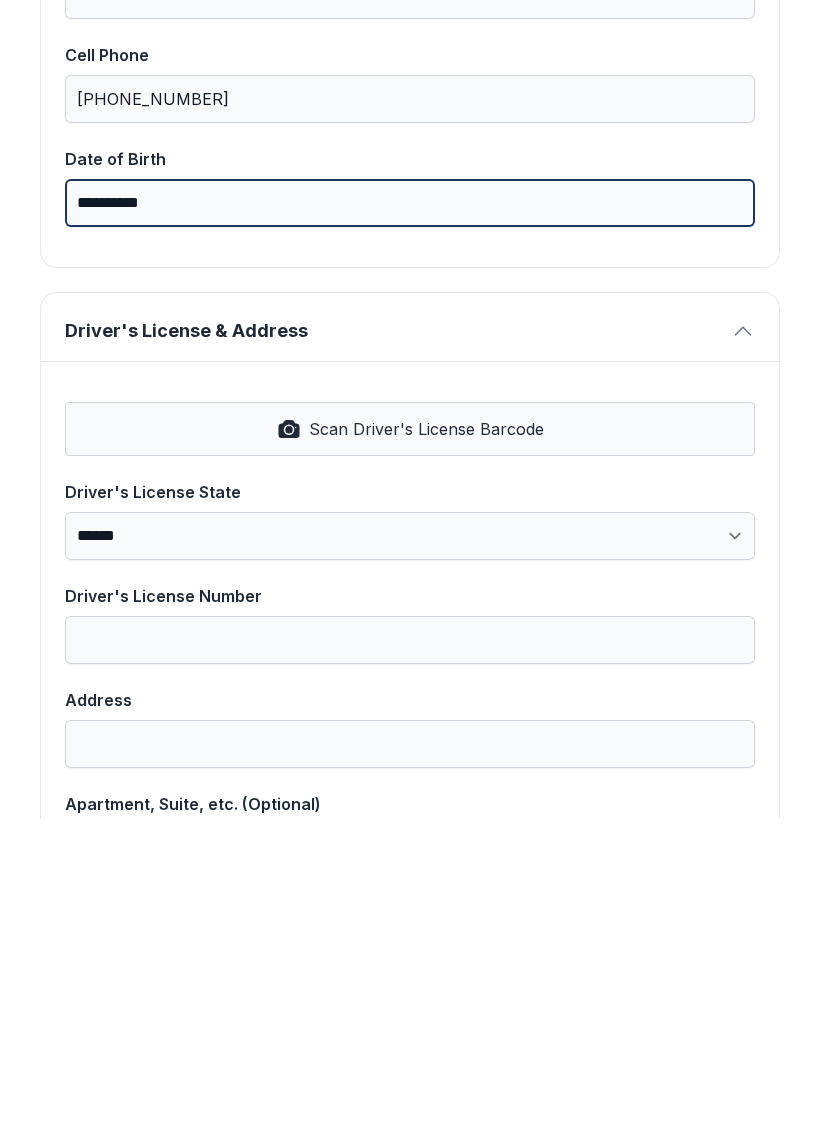 scroll, scrollTop: 476, scrollLeft: 0, axis: vertical 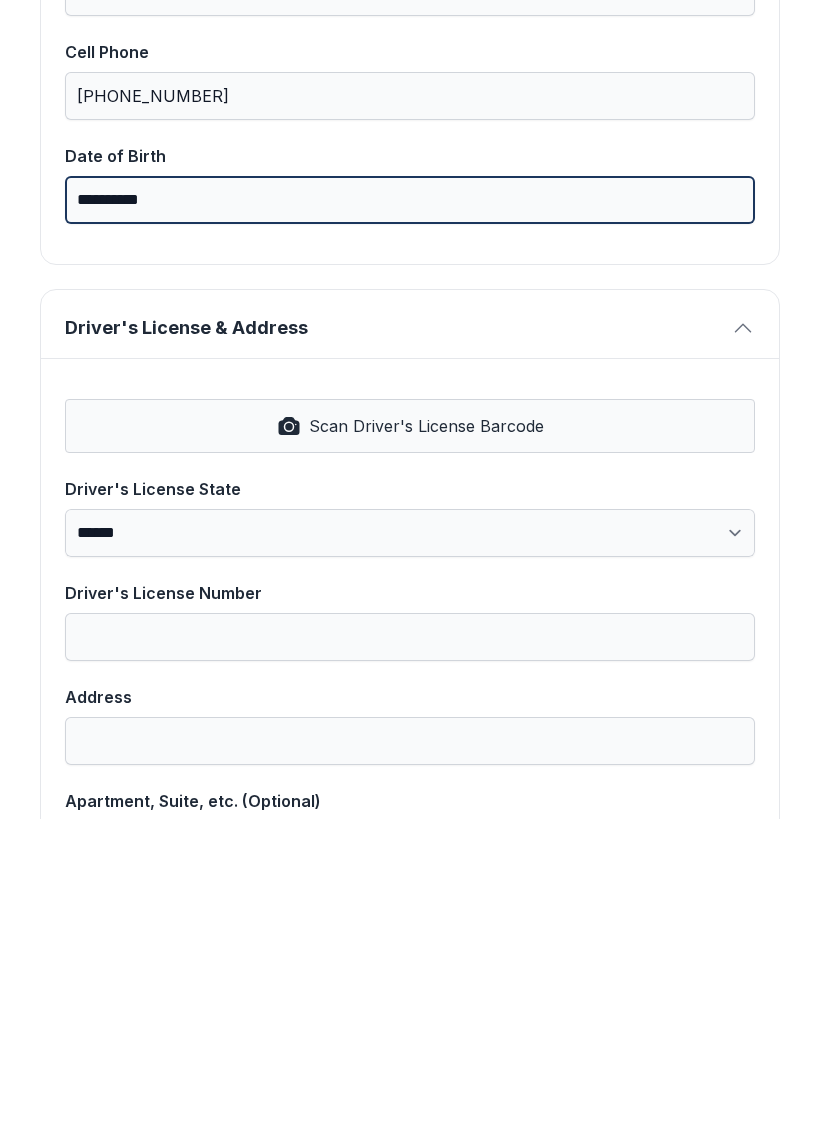 type on "**********" 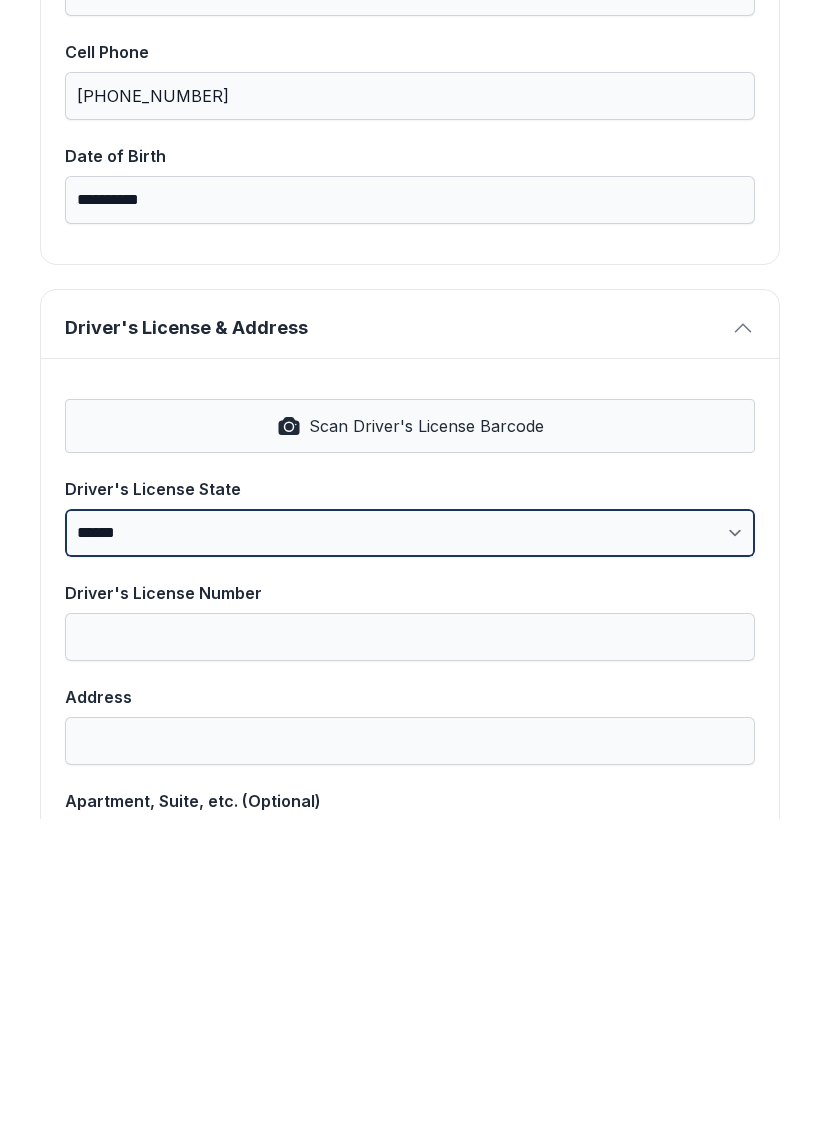 click on "**********" at bounding box center (410, 845) 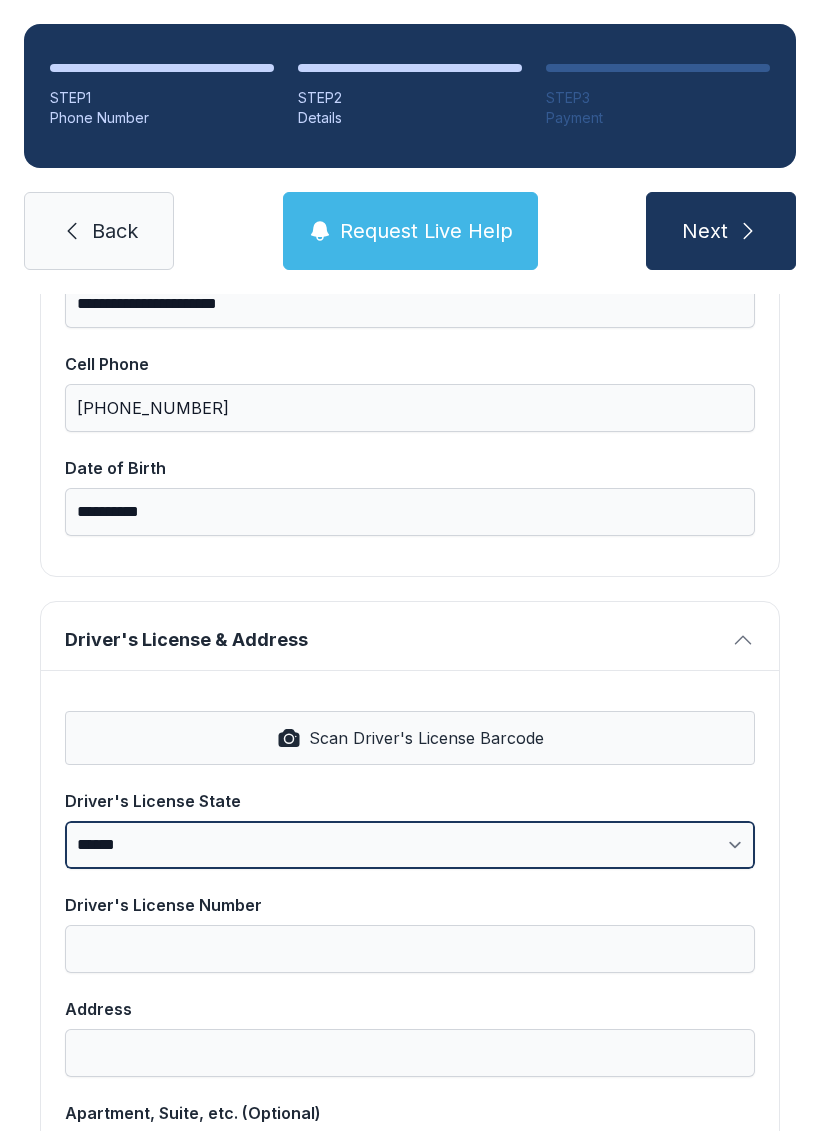 select on "**" 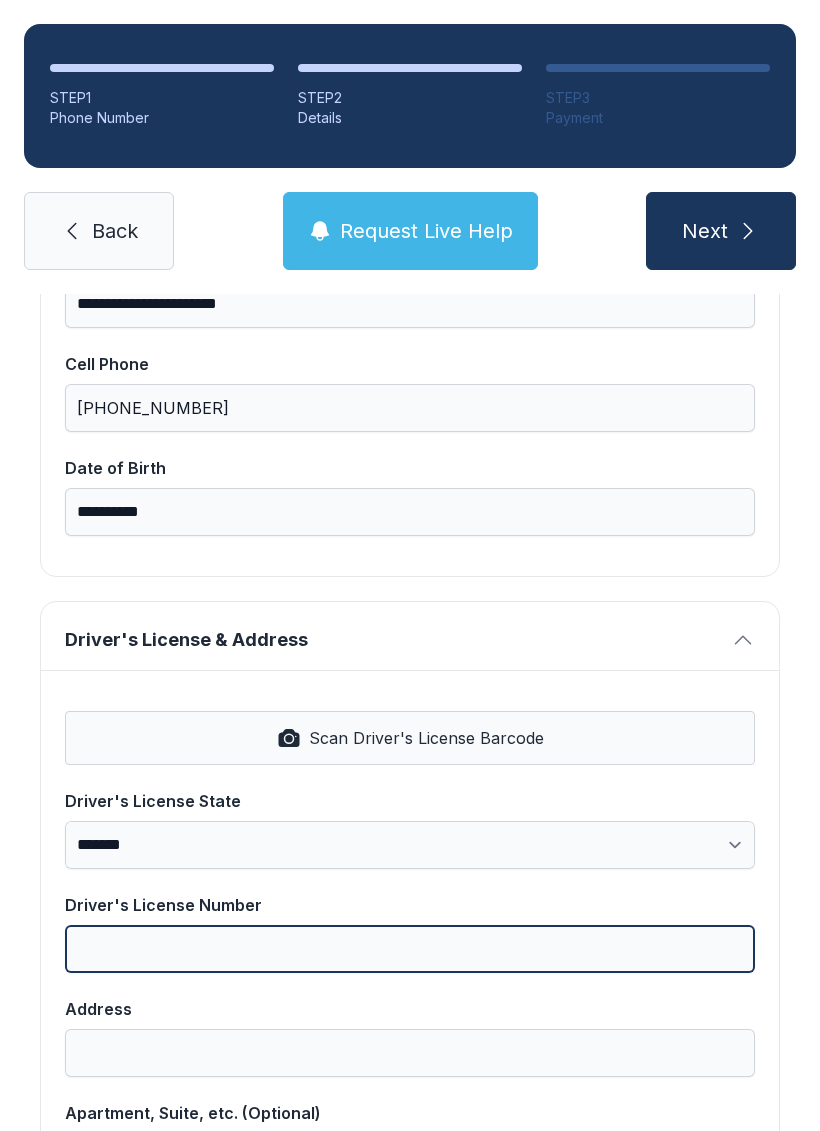 click on "Driver's License Number" at bounding box center [410, 949] 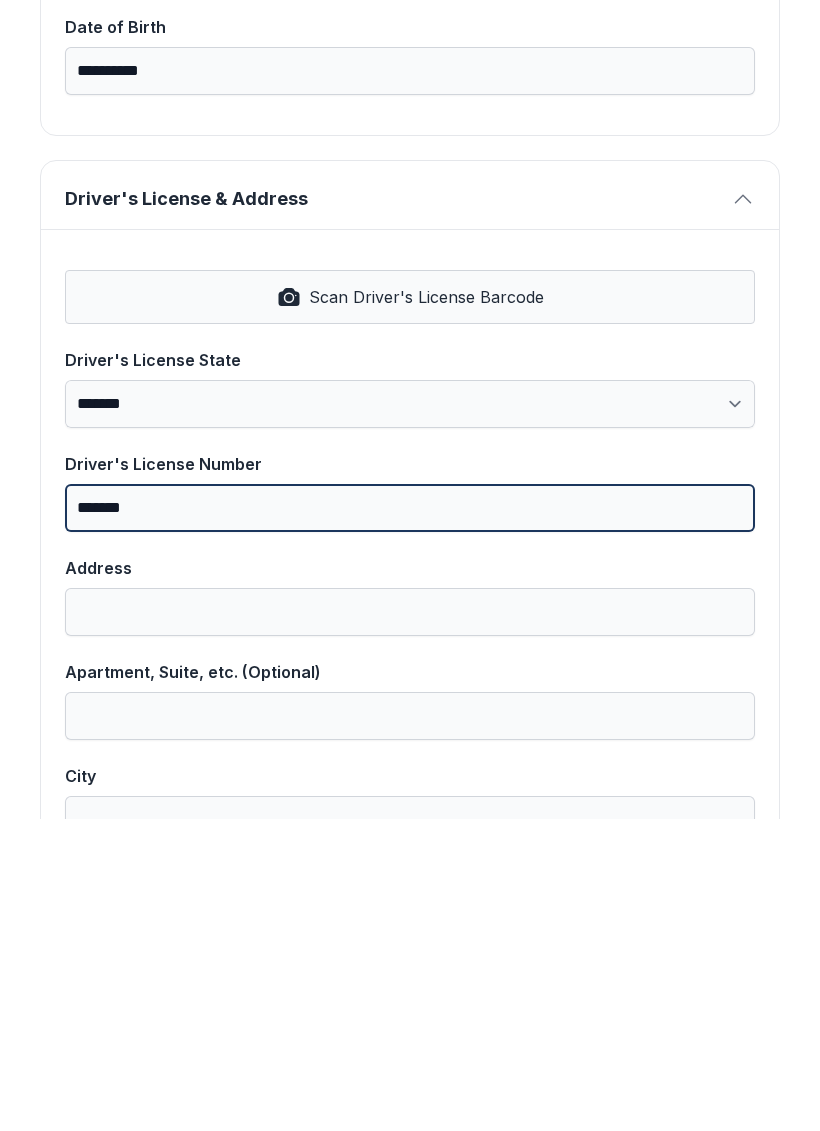scroll, scrollTop: 617, scrollLeft: 0, axis: vertical 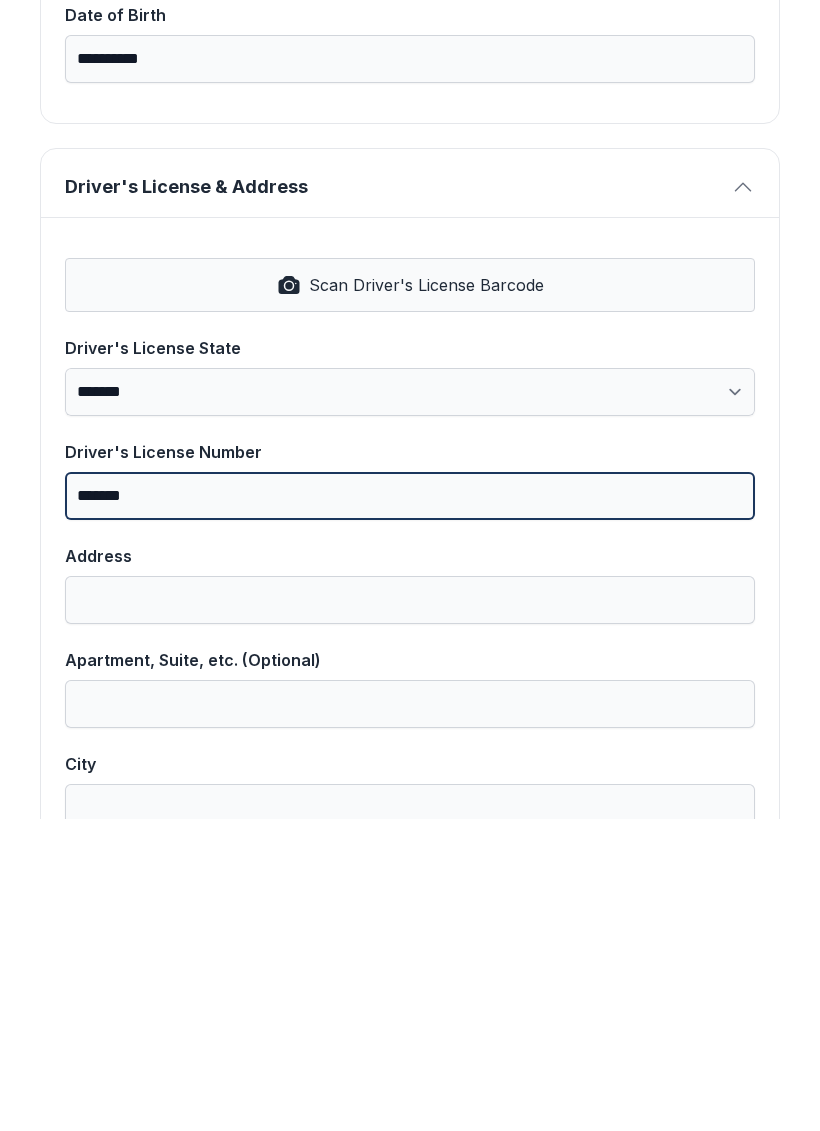 type on "*******" 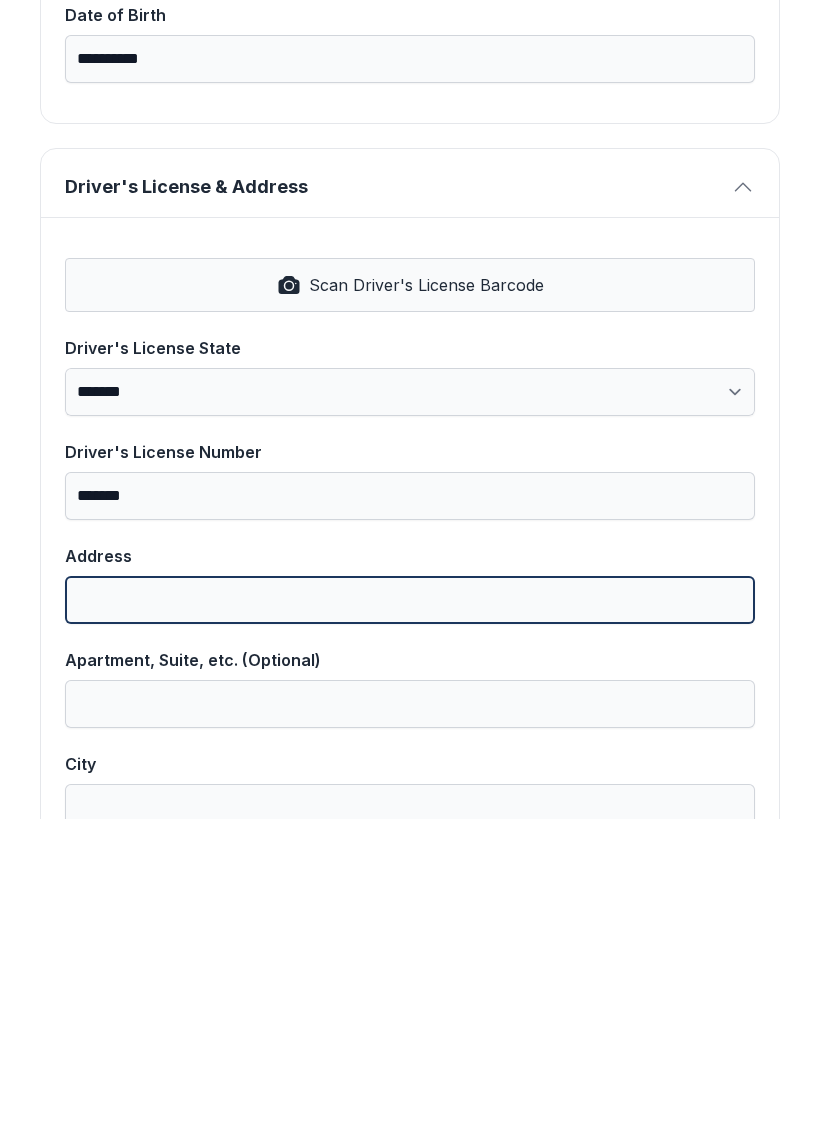 click on "Address" at bounding box center (410, 912) 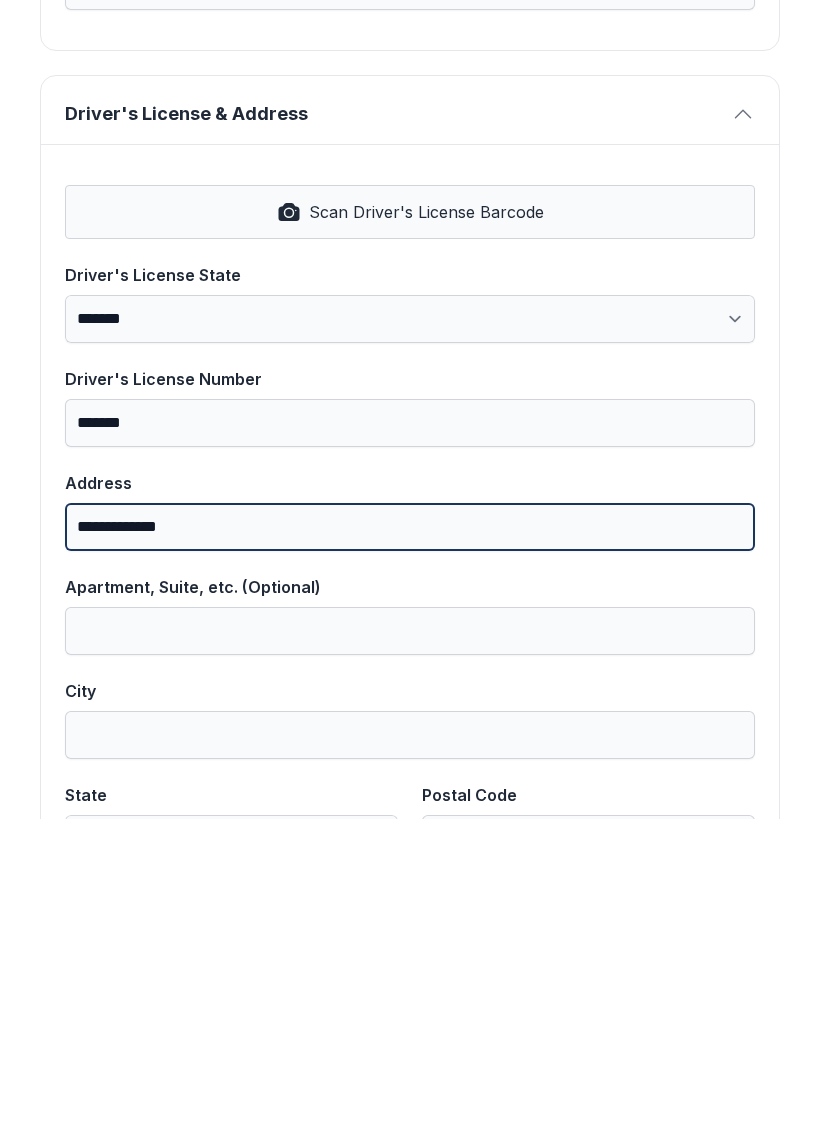 scroll, scrollTop: 808, scrollLeft: 0, axis: vertical 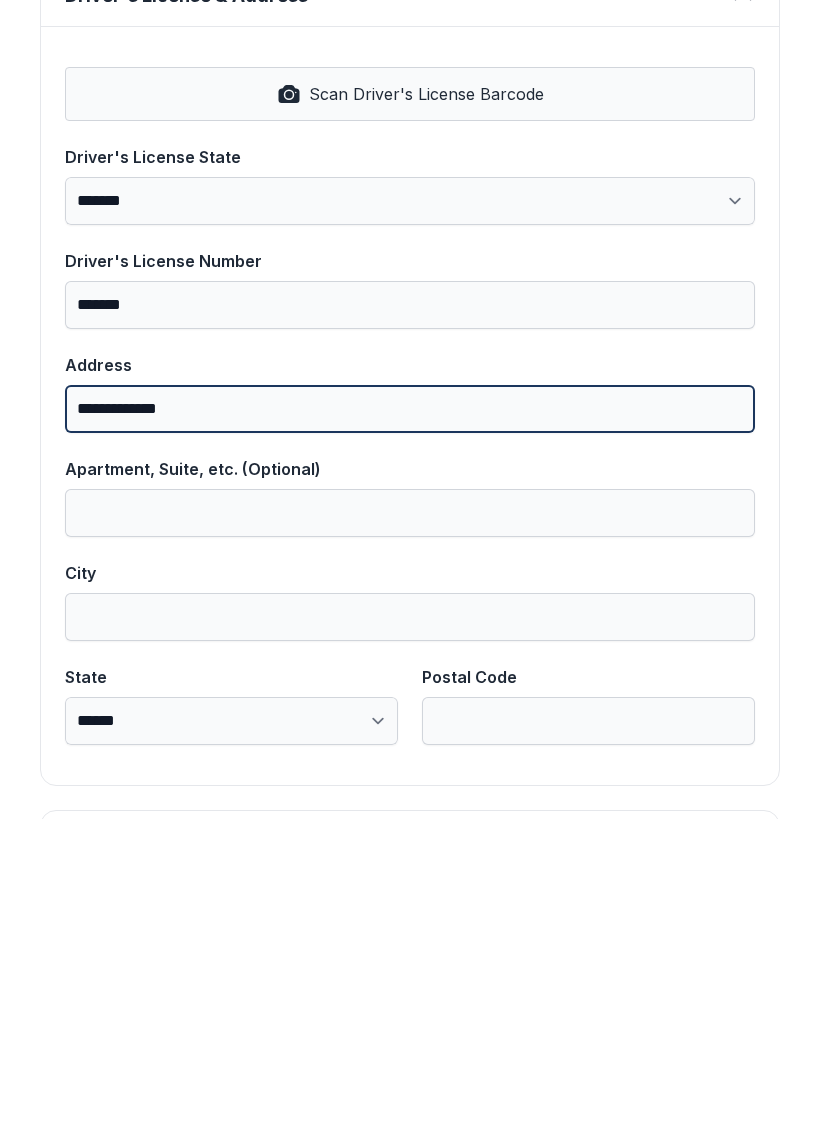 type on "**********" 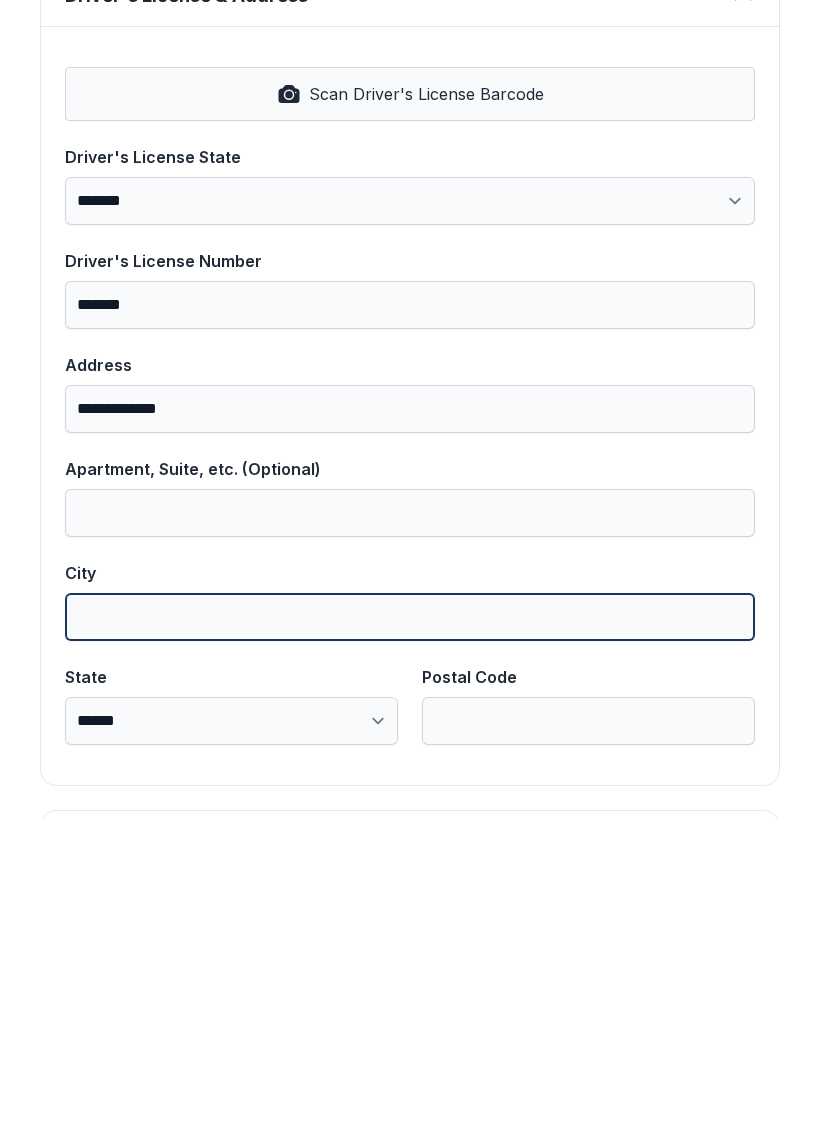 click on "City" at bounding box center [410, 929] 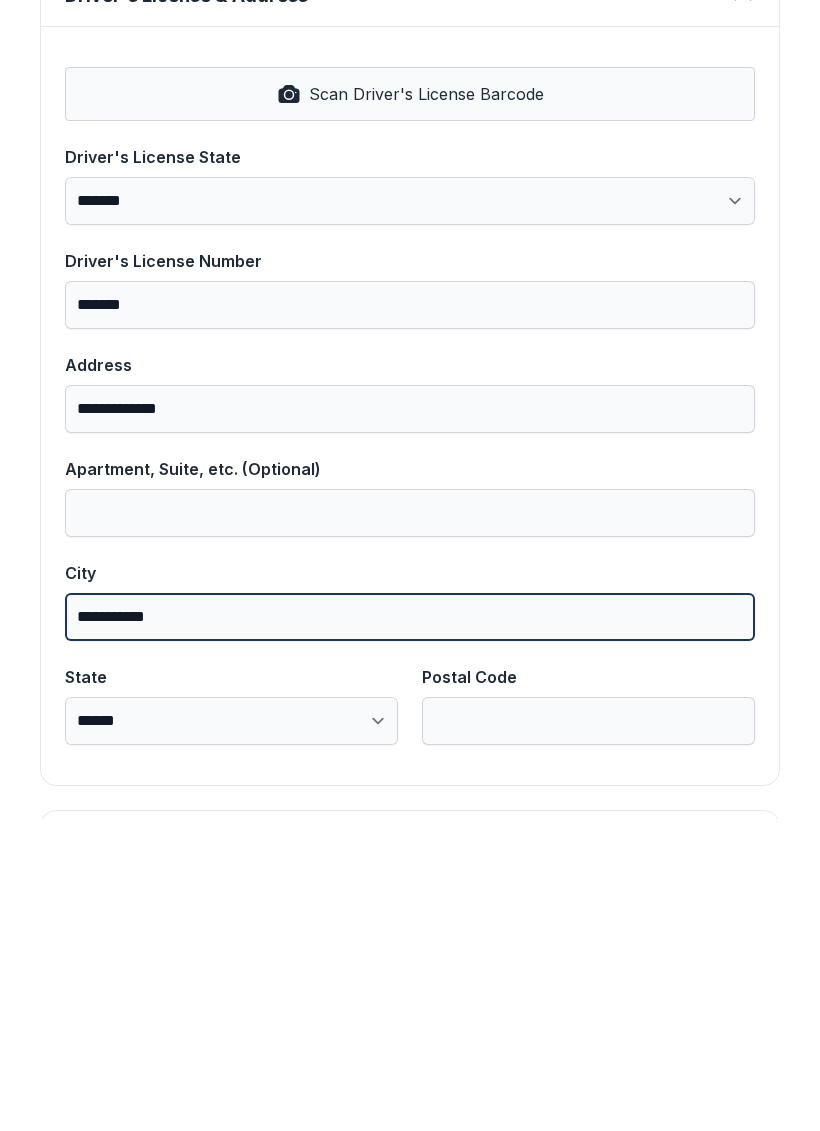 type on "**********" 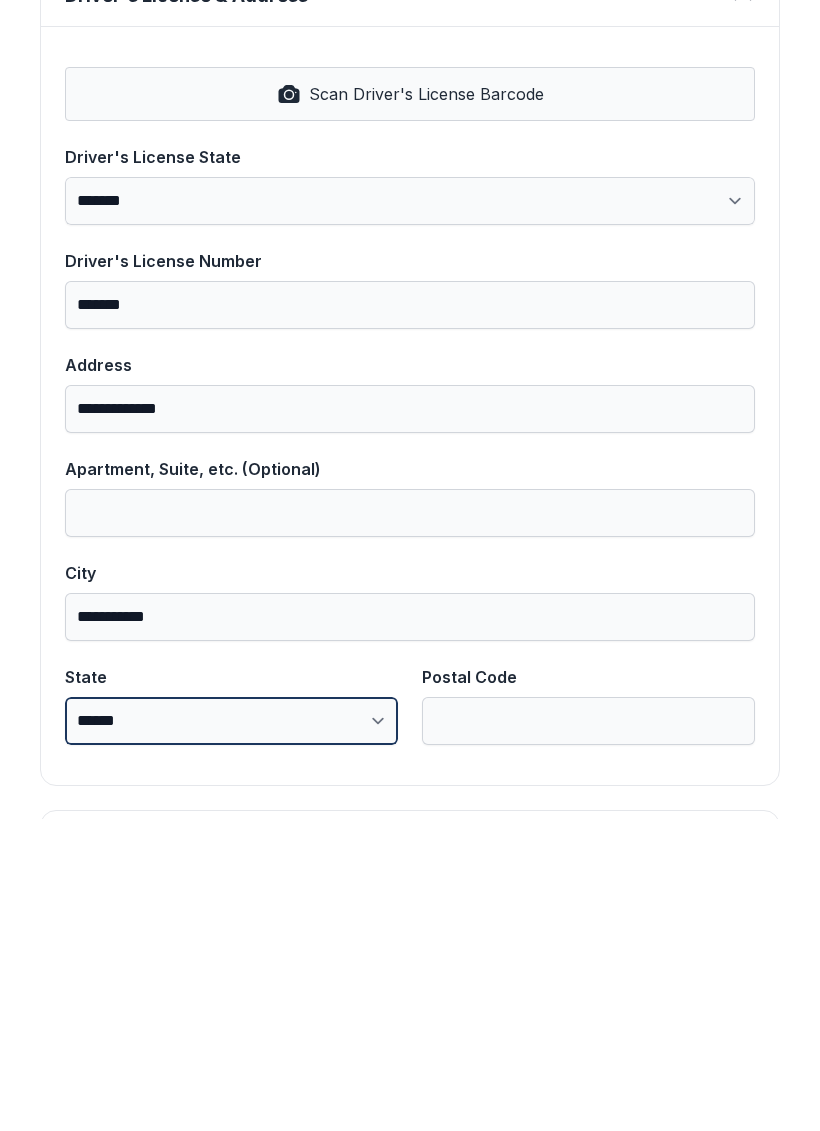 click on "**********" at bounding box center (231, 1033) 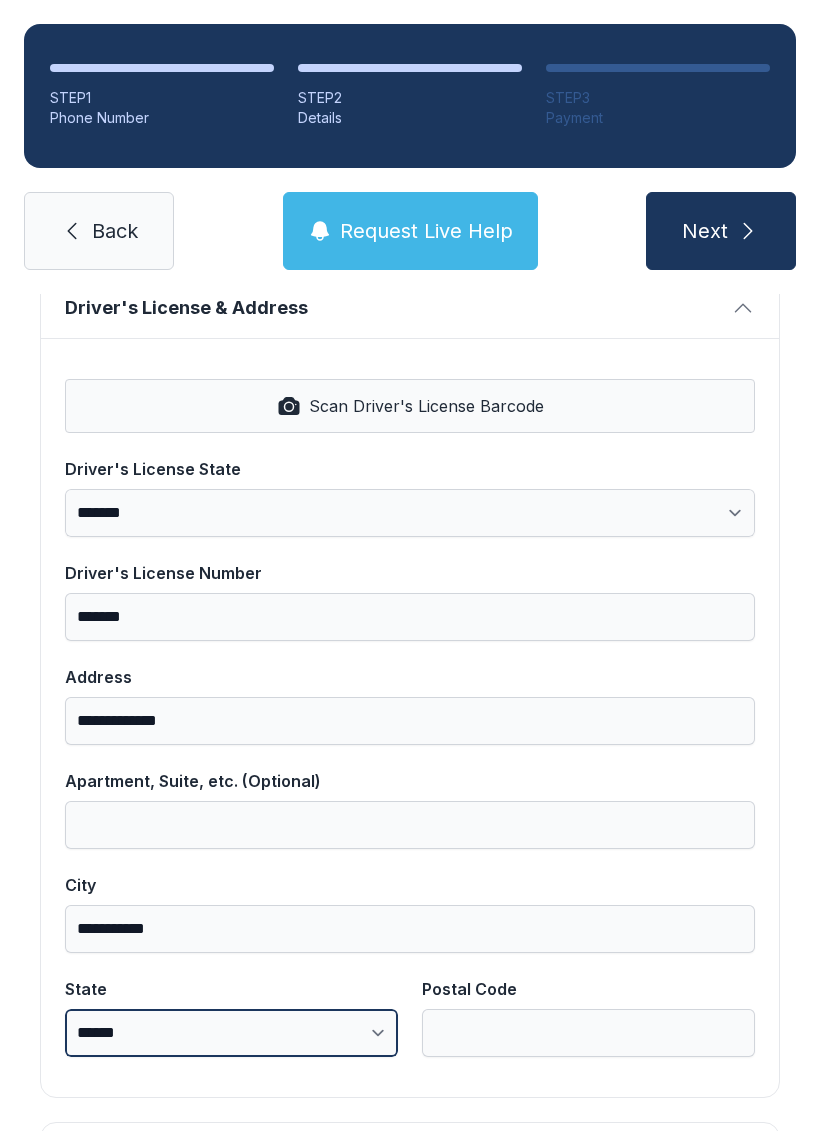 select on "**" 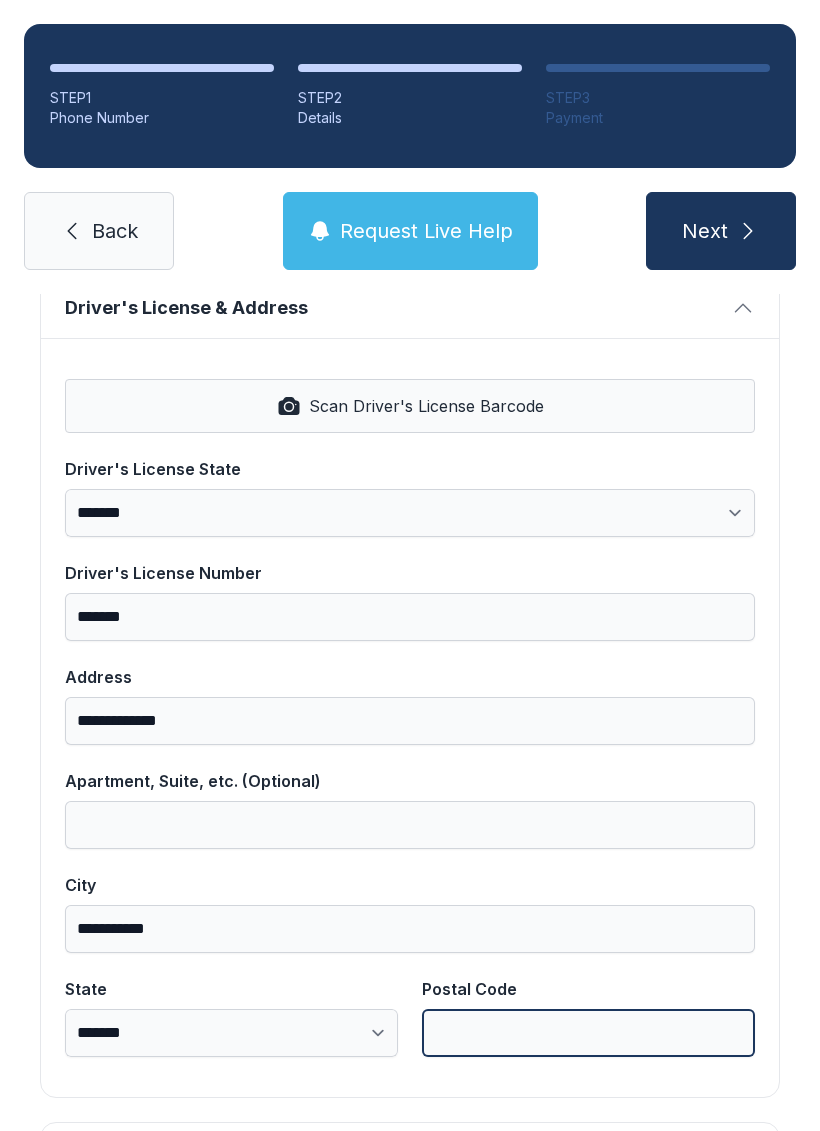 click on "Postal Code" at bounding box center [588, 1033] 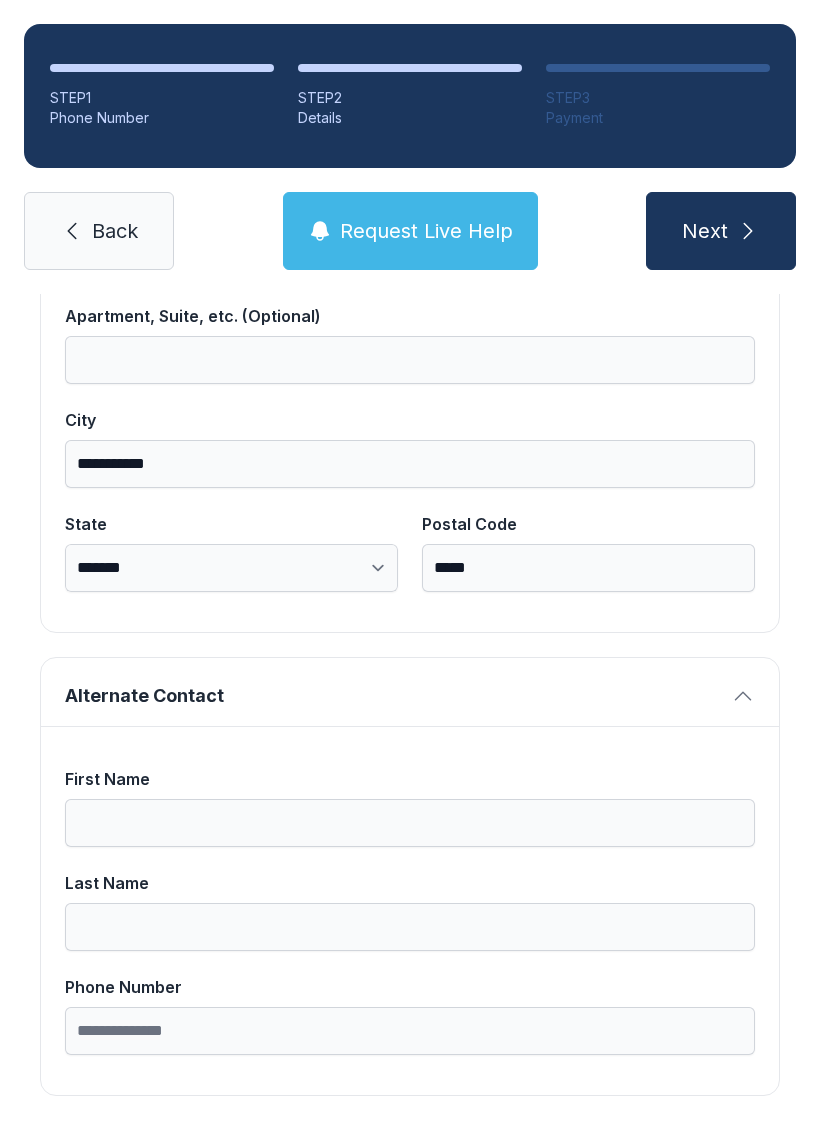 scroll, scrollTop: 1269, scrollLeft: 0, axis: vertical 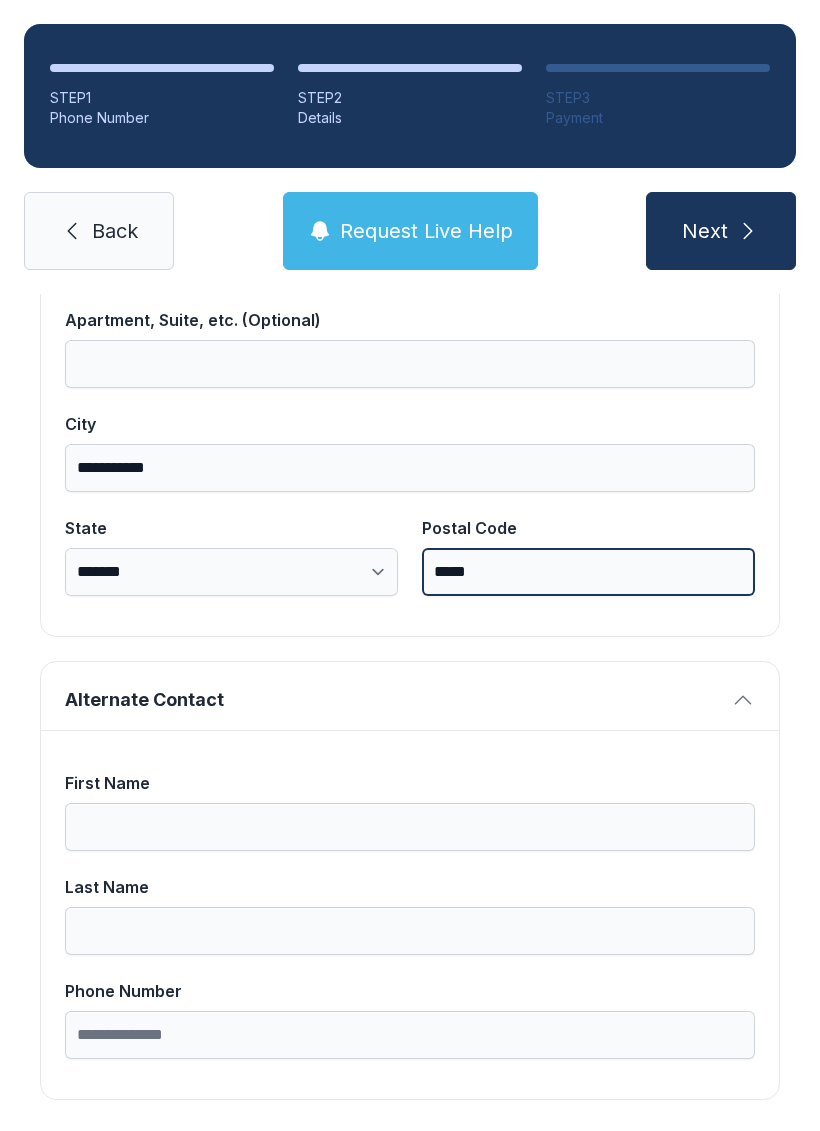 type on "*****" 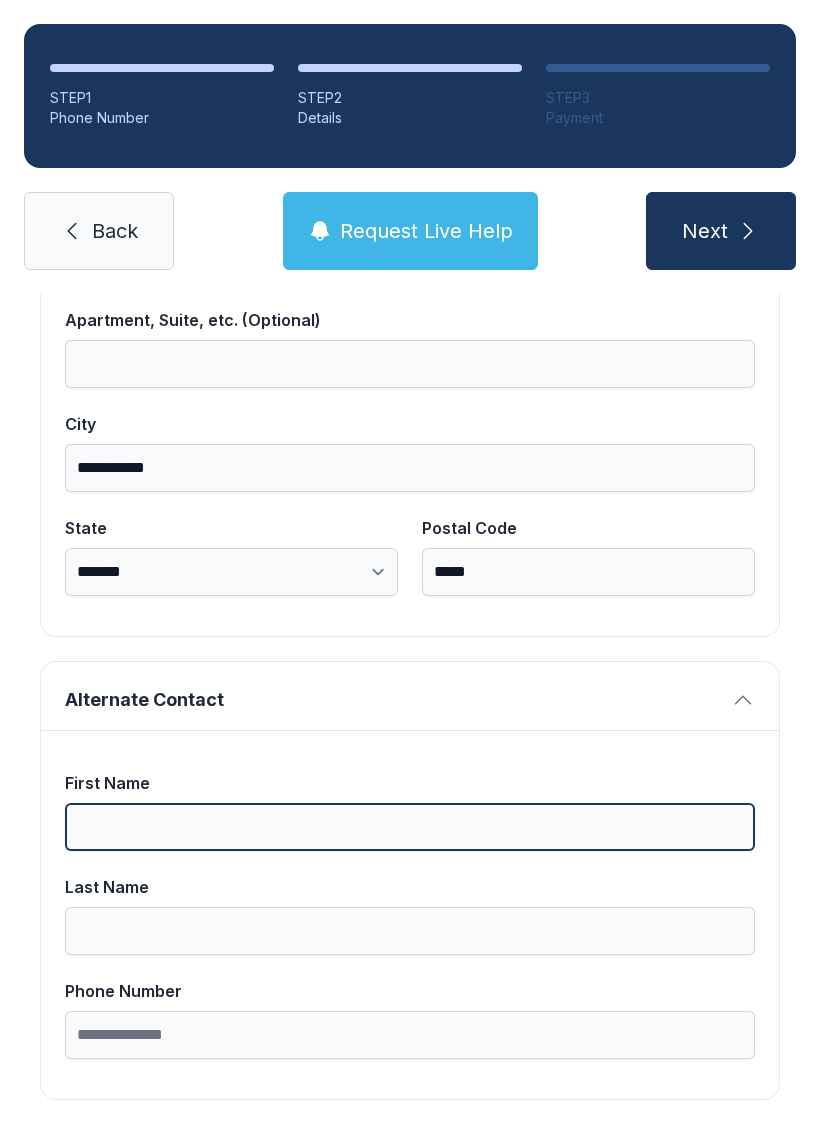 click on "First Name" at bounding box center [410, 827] 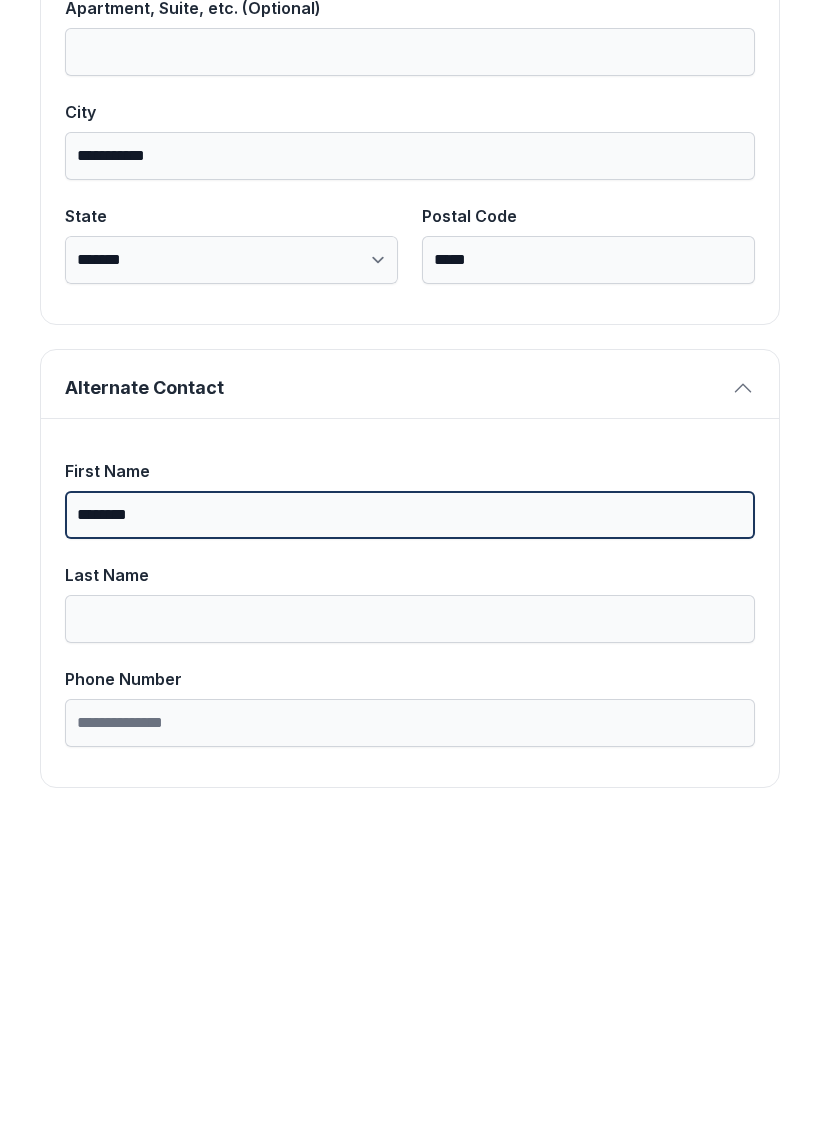 type on "********" 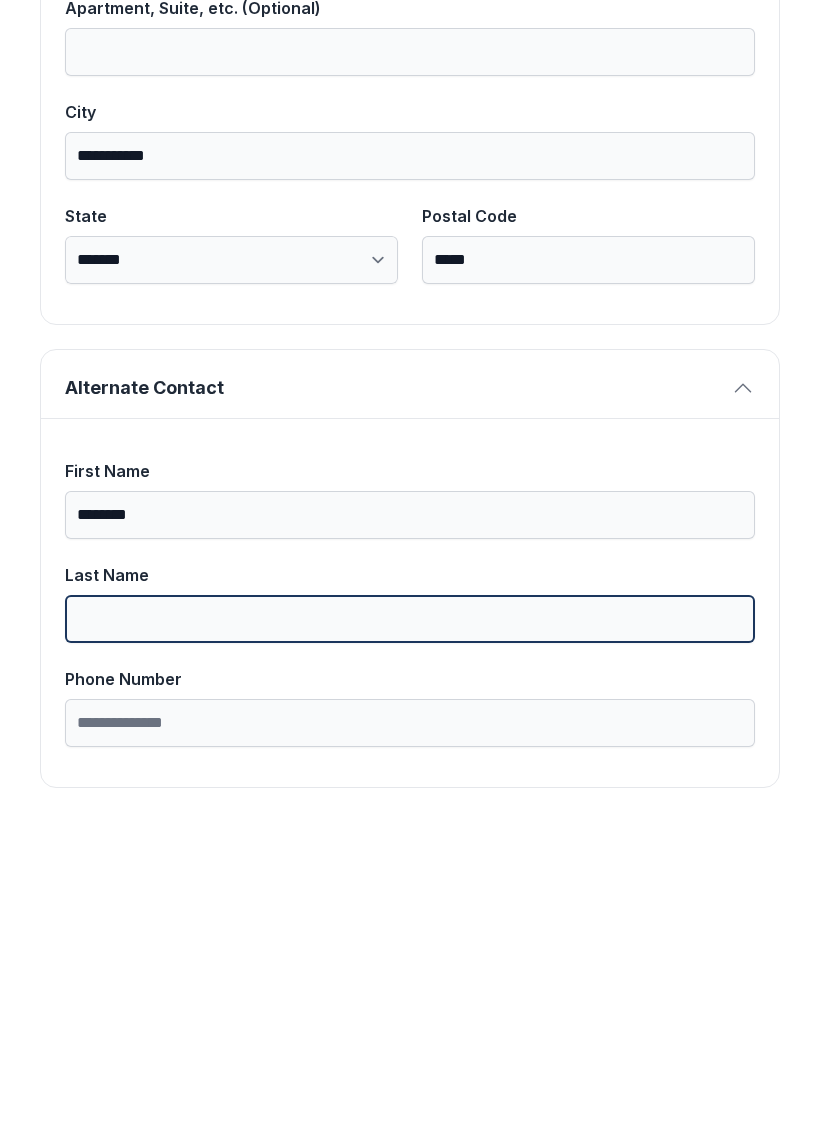 click on "Last Name" at bounding box center (410, 931) 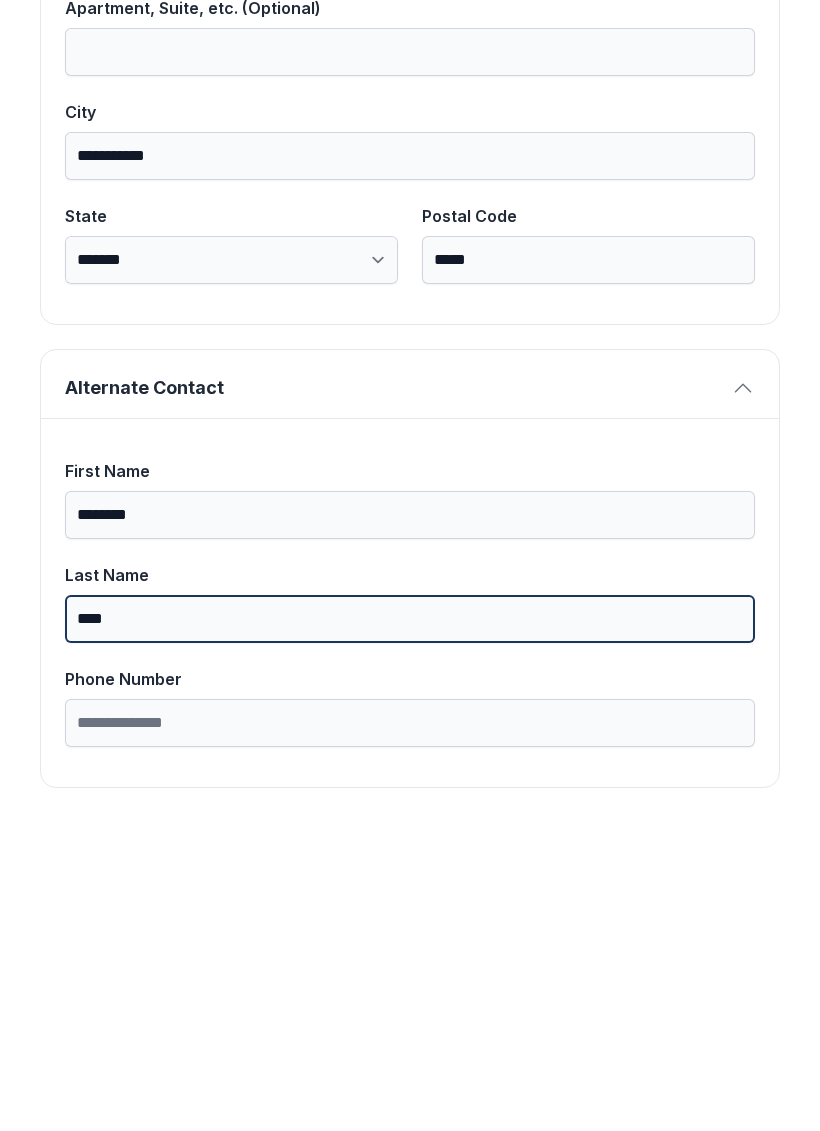 type on "****" 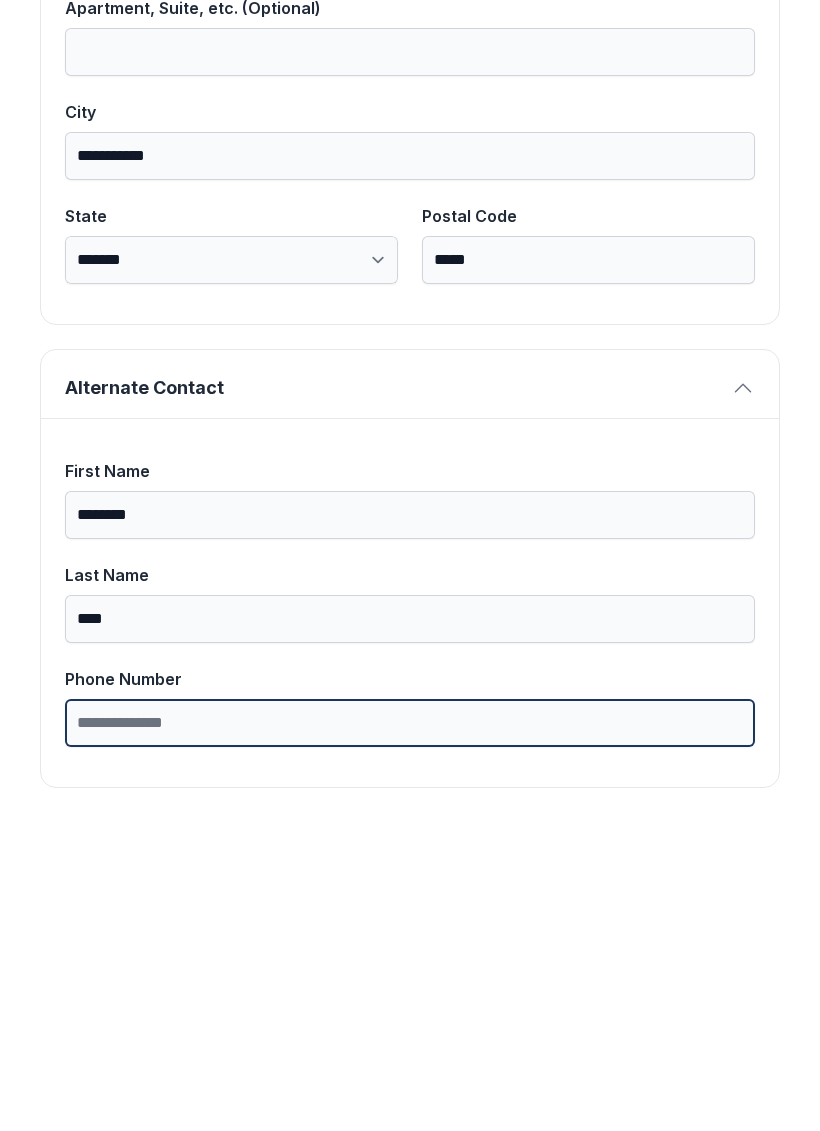 click on "Phone Number" at bounding box center [410, 1035] 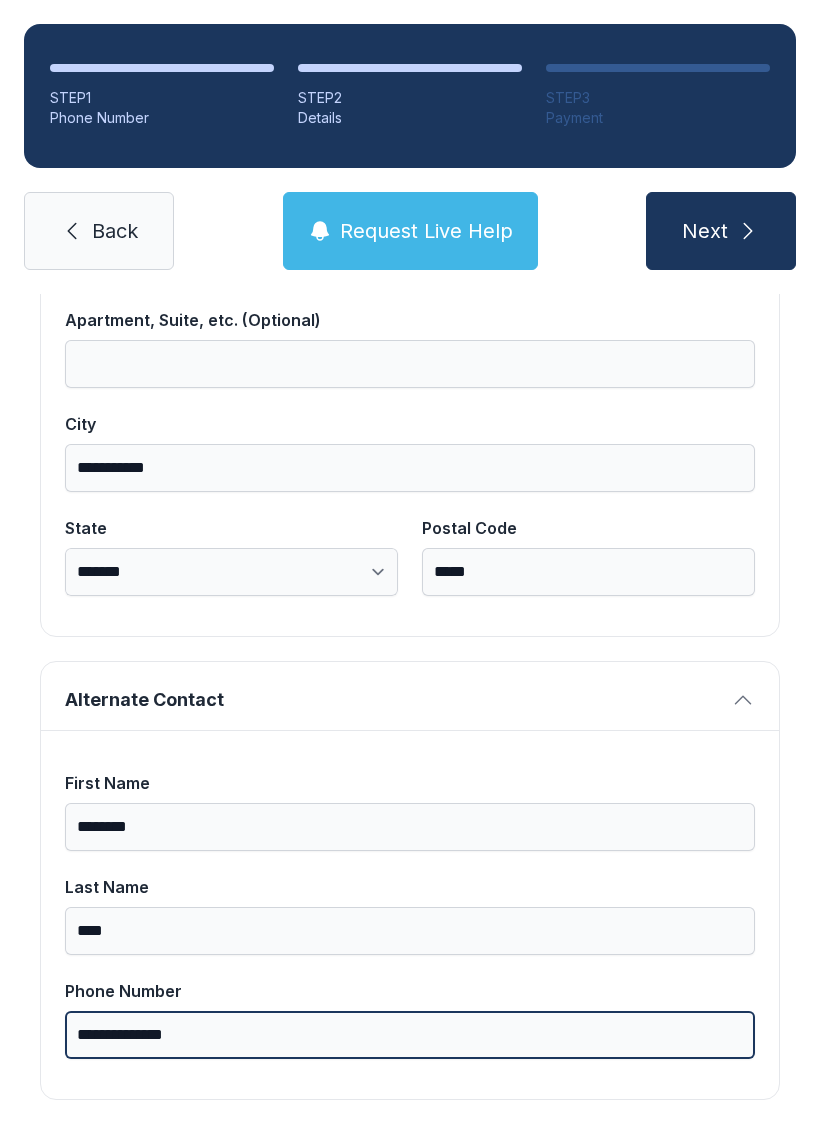 type on "**********" 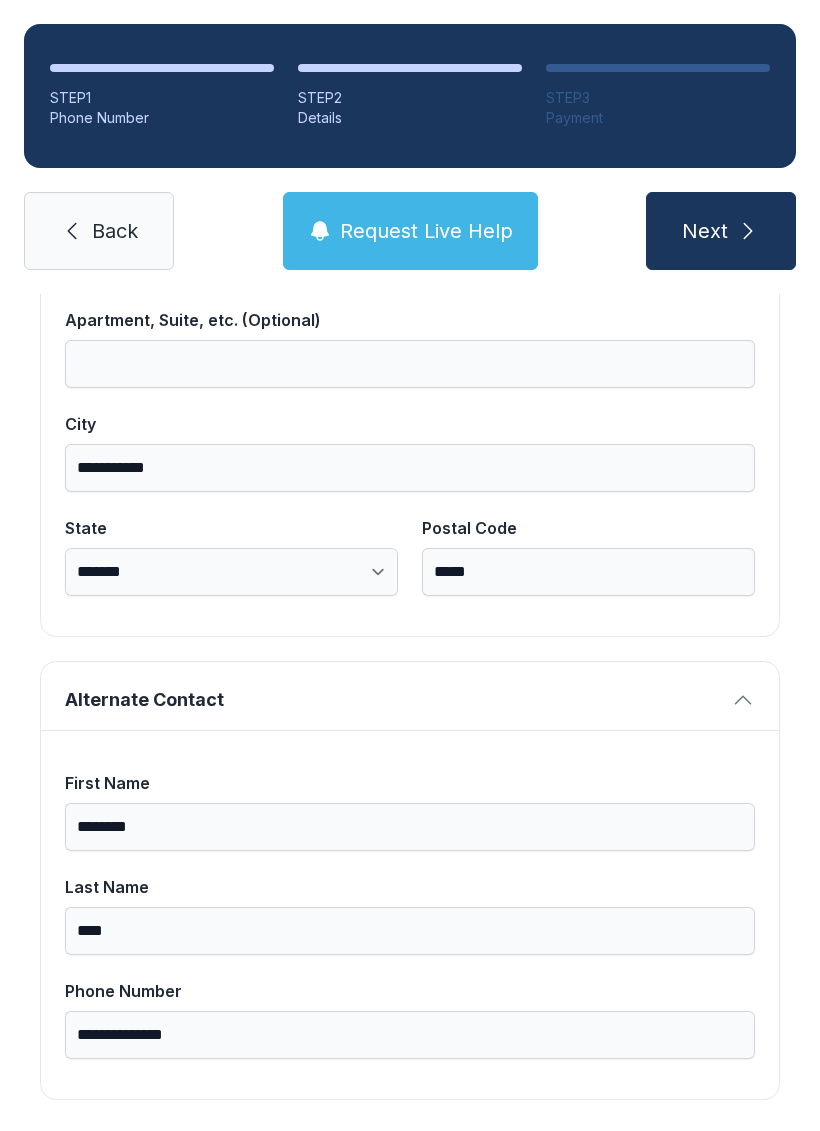 click 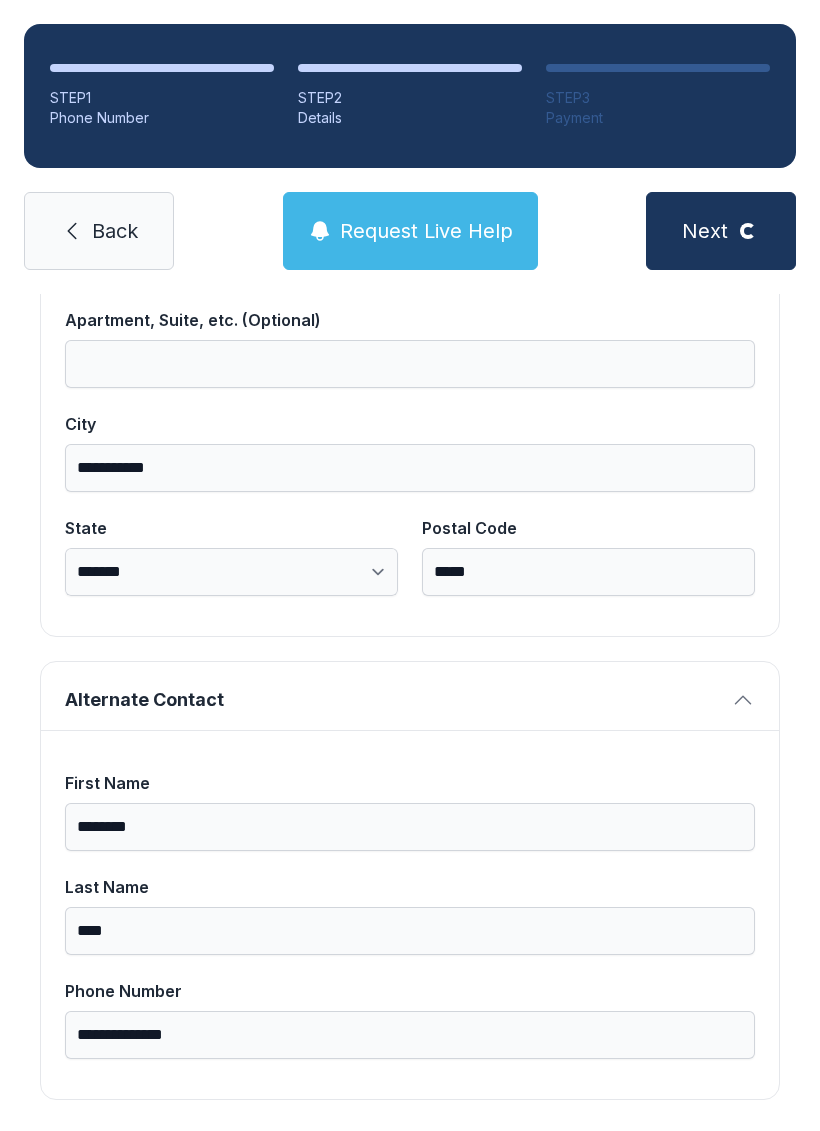 scroll, scrollTop: 0, scrollLeft: 0, axis: both 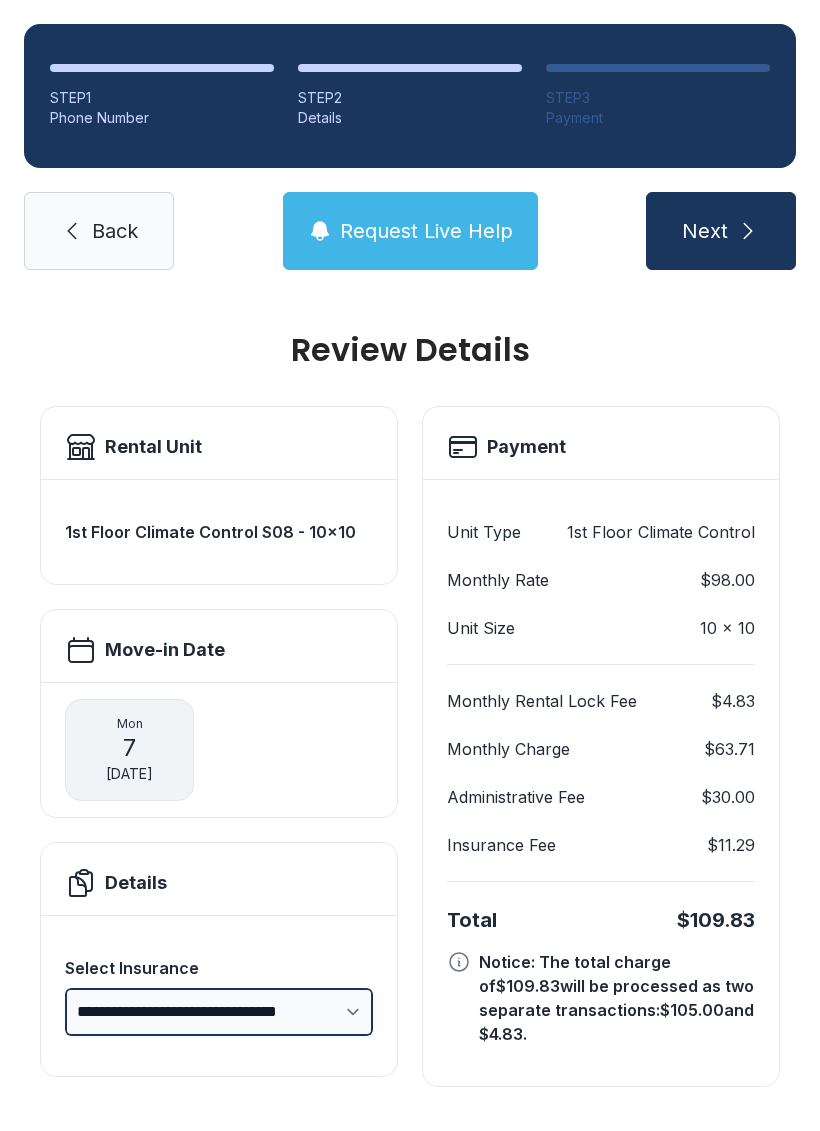 click on "**********" at bounding box center [219, 1012] 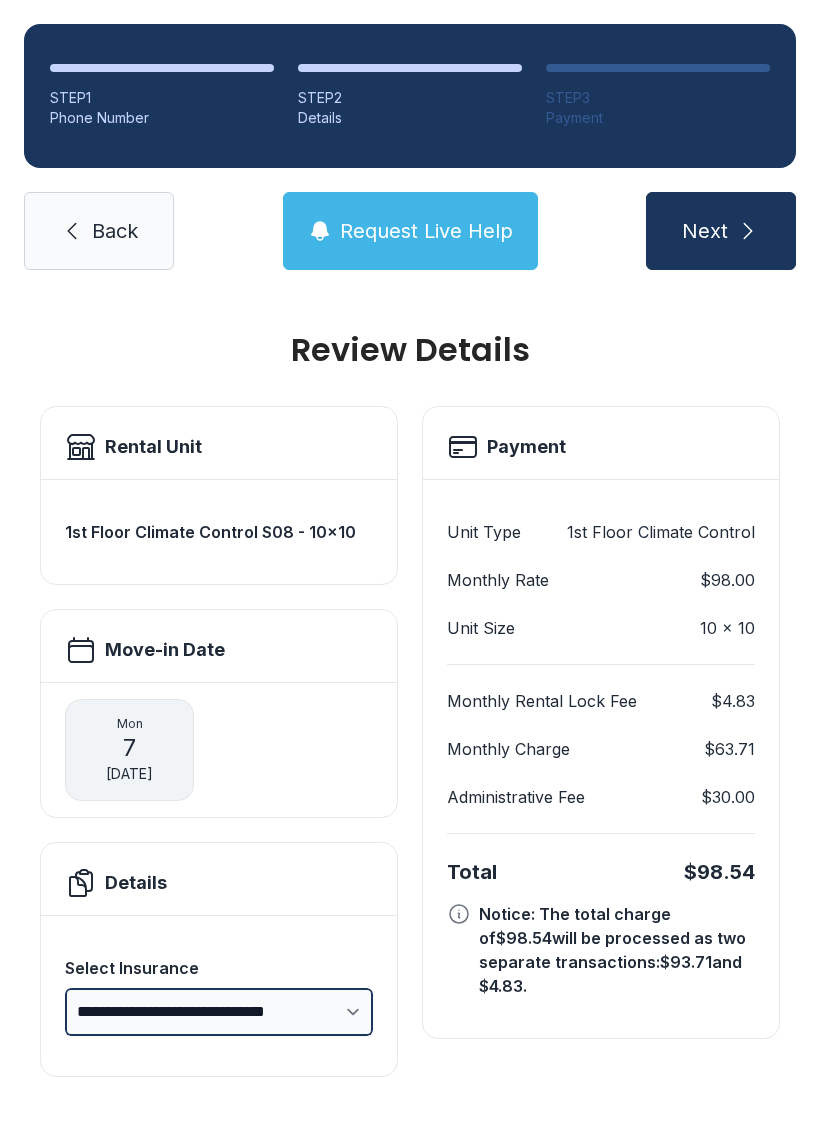 click on "**********" at bounding box center [219, 1012] 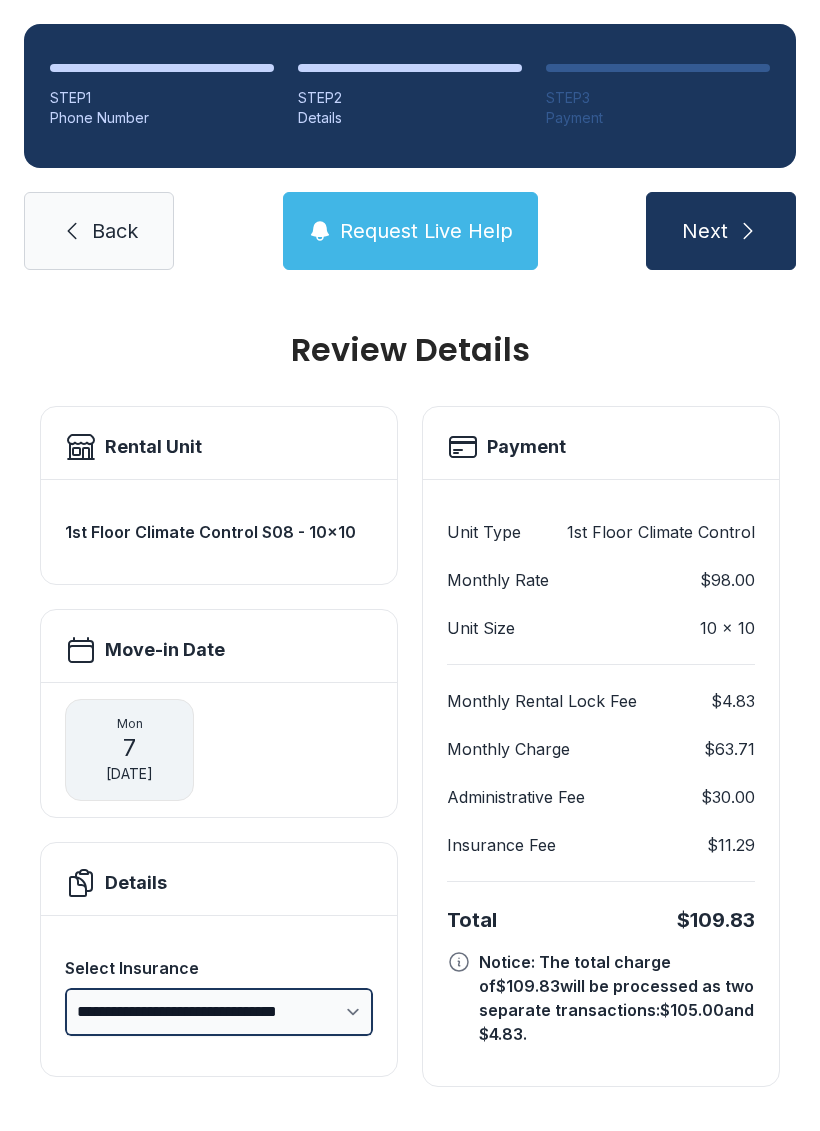 click on "**********" at bounding box center (219, 1012) 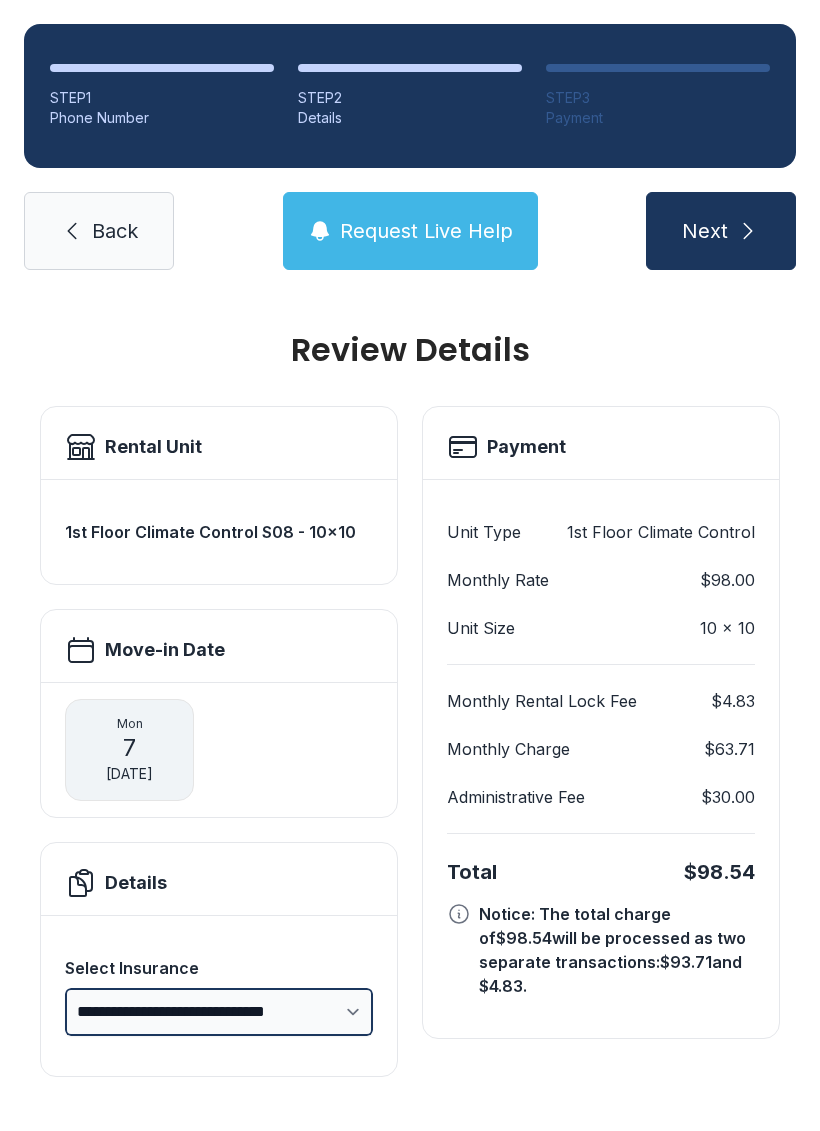 click on "**********" at bounding box center (219, 1012) 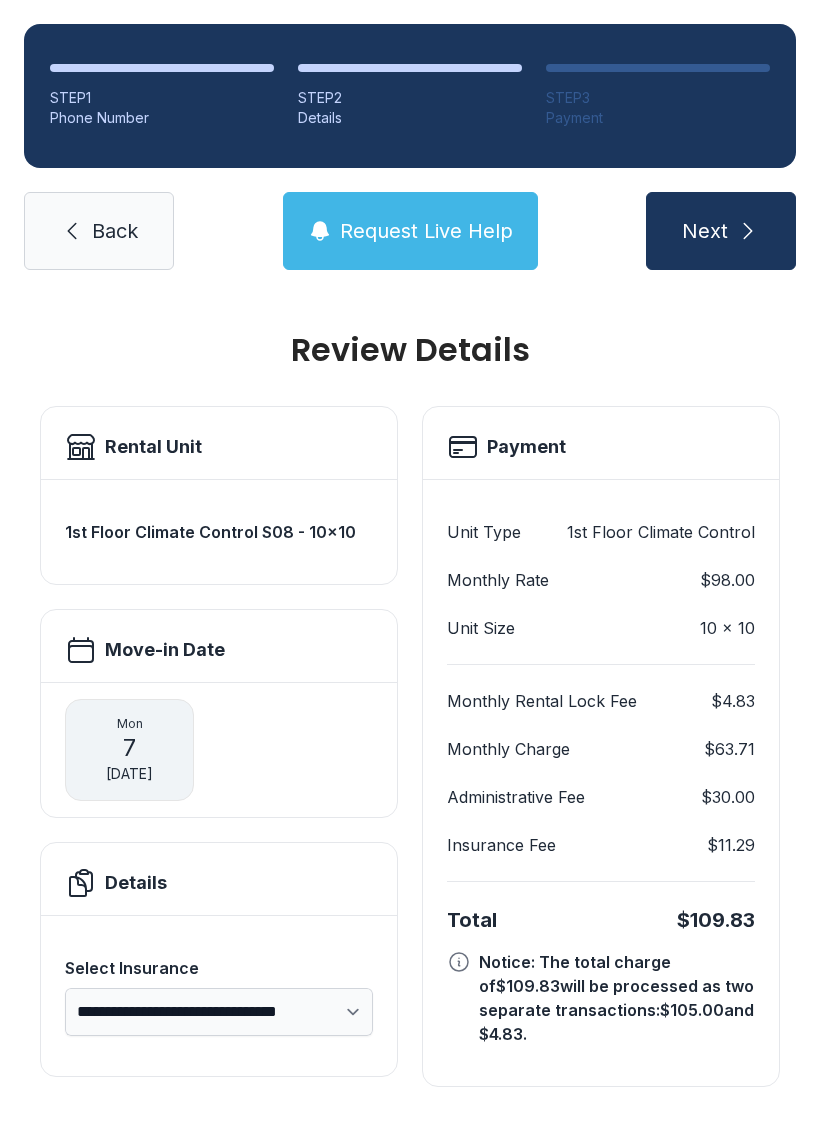 click 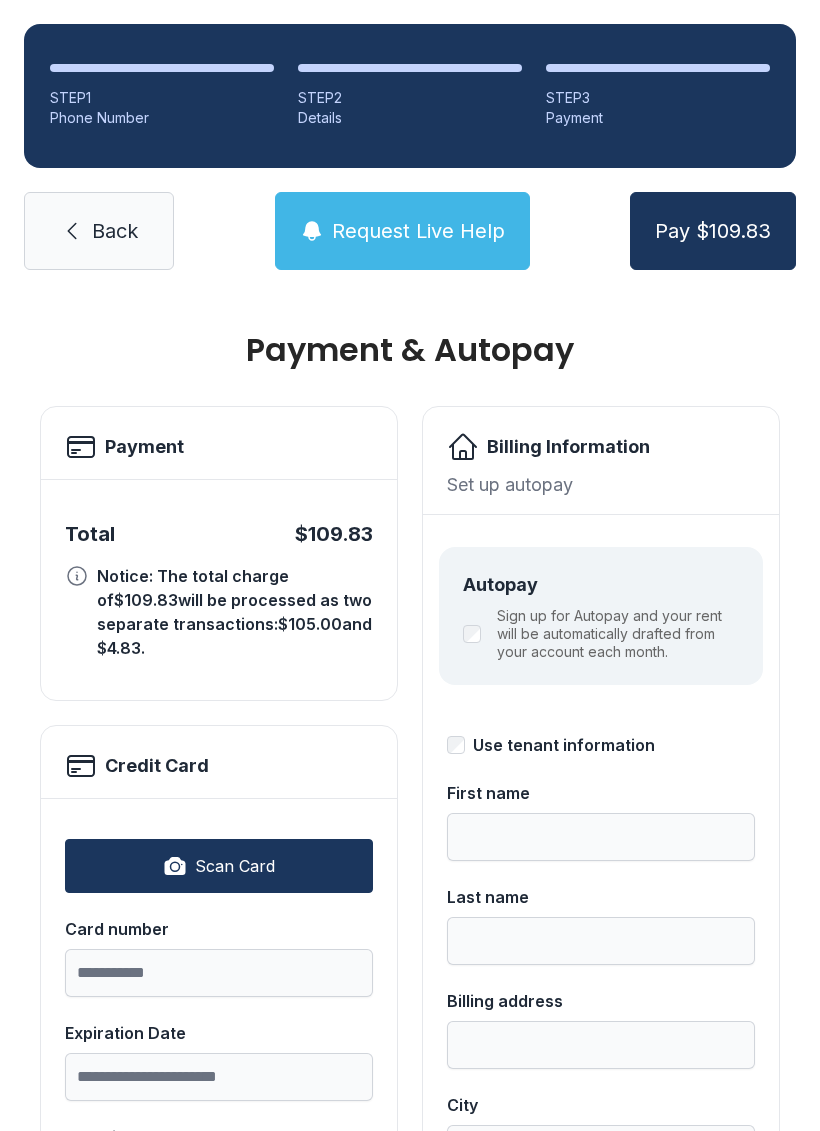 scroll, scrollTop: 0, scrollLeft: 0, axis: both 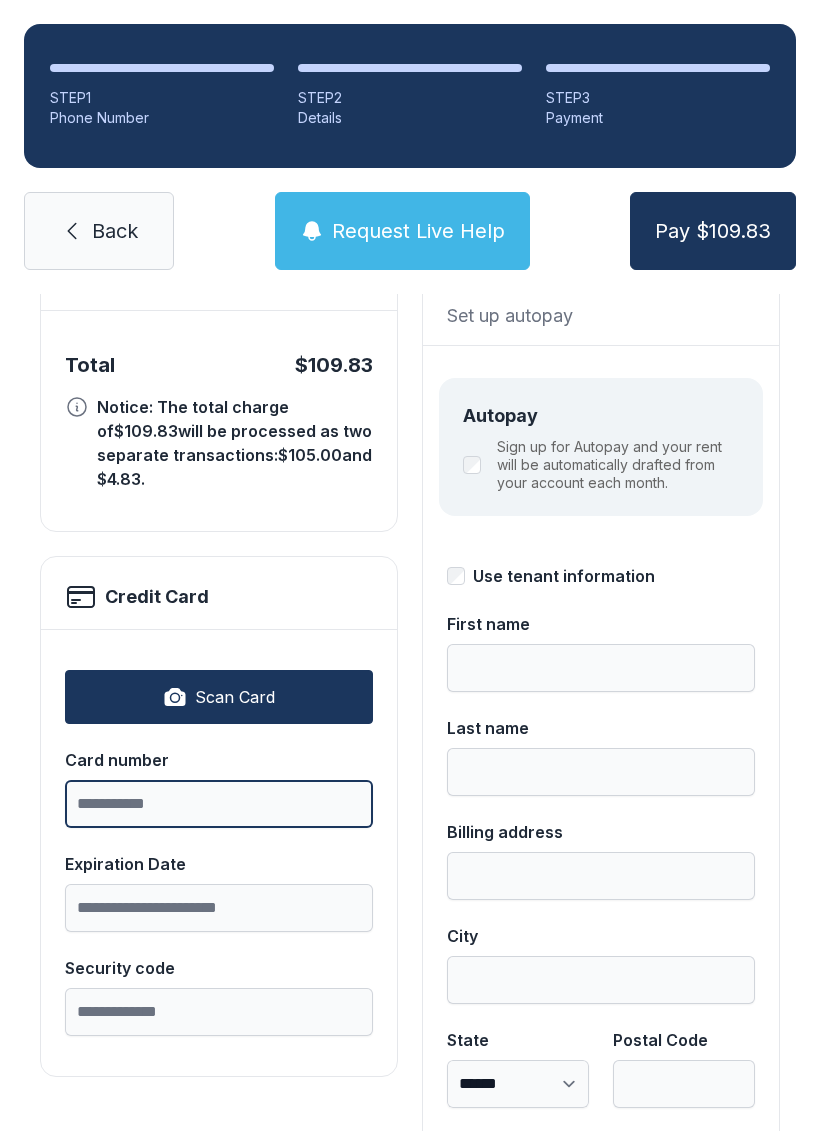 click on "Card number" at bounding box center [219, 804] 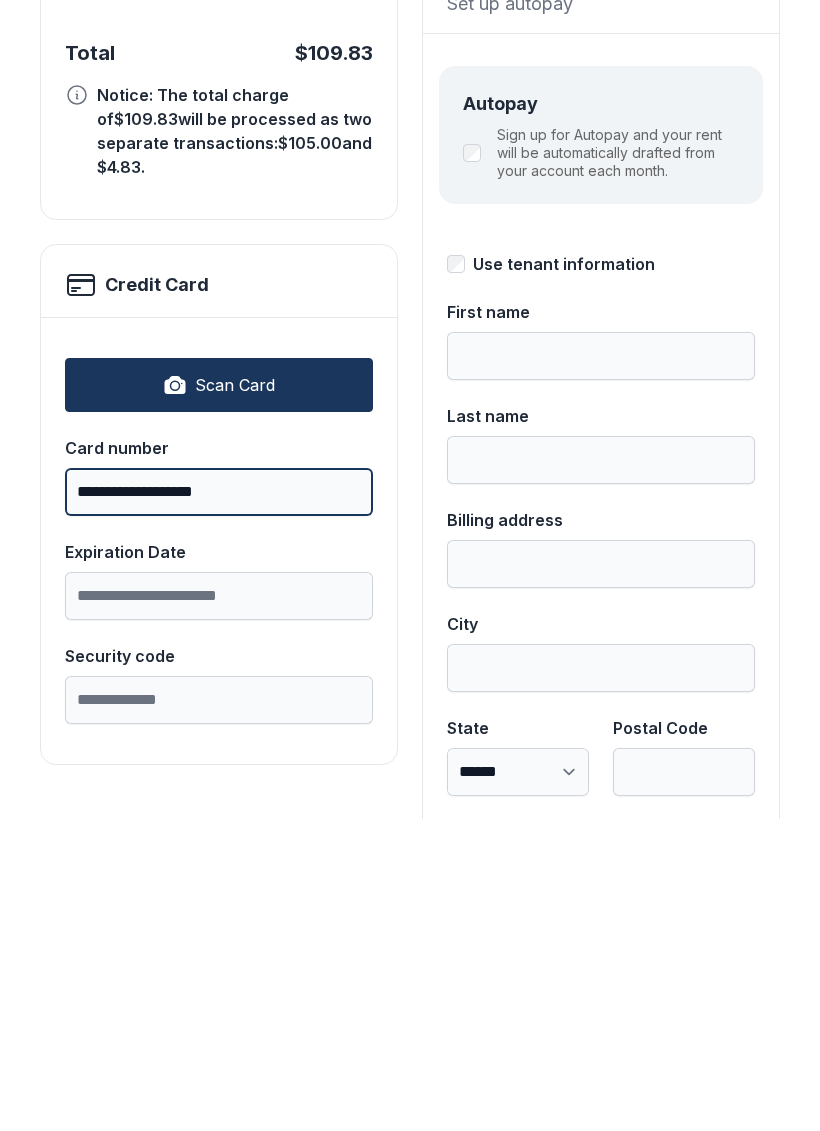 type on "**********" 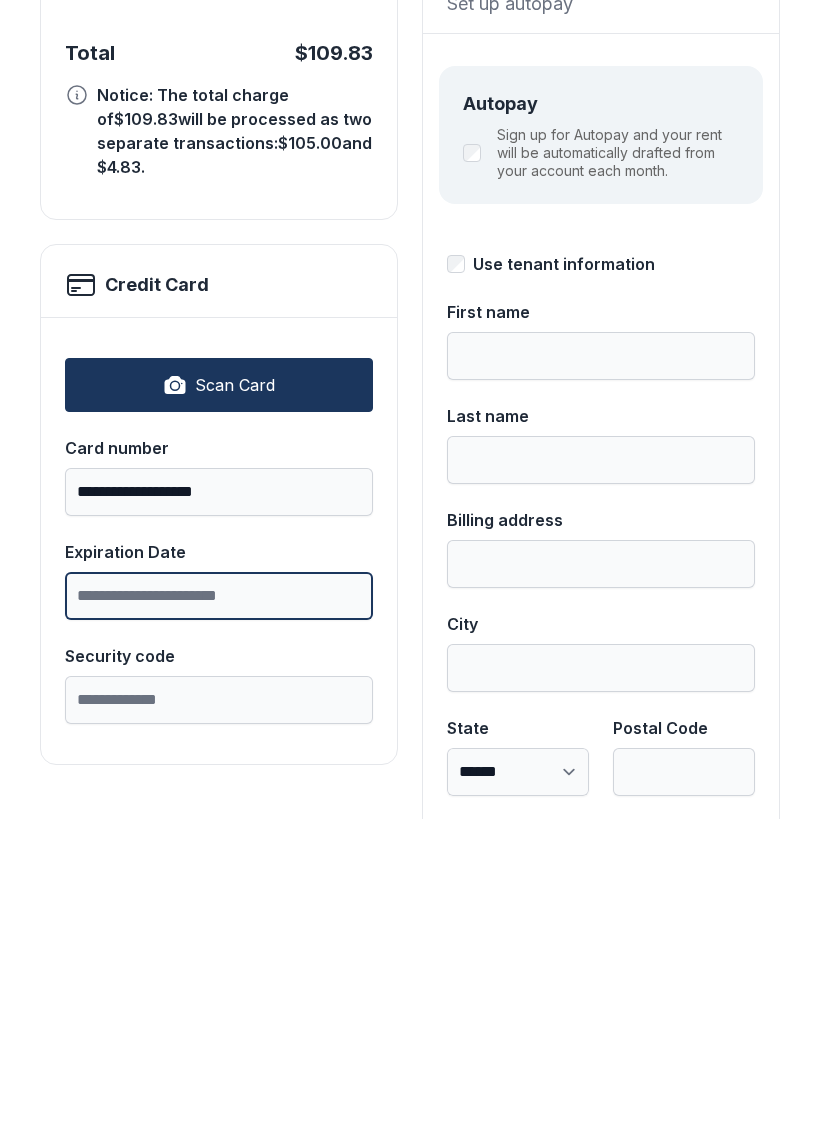 click on "Expiration Date" at bounding box center [219, 908] 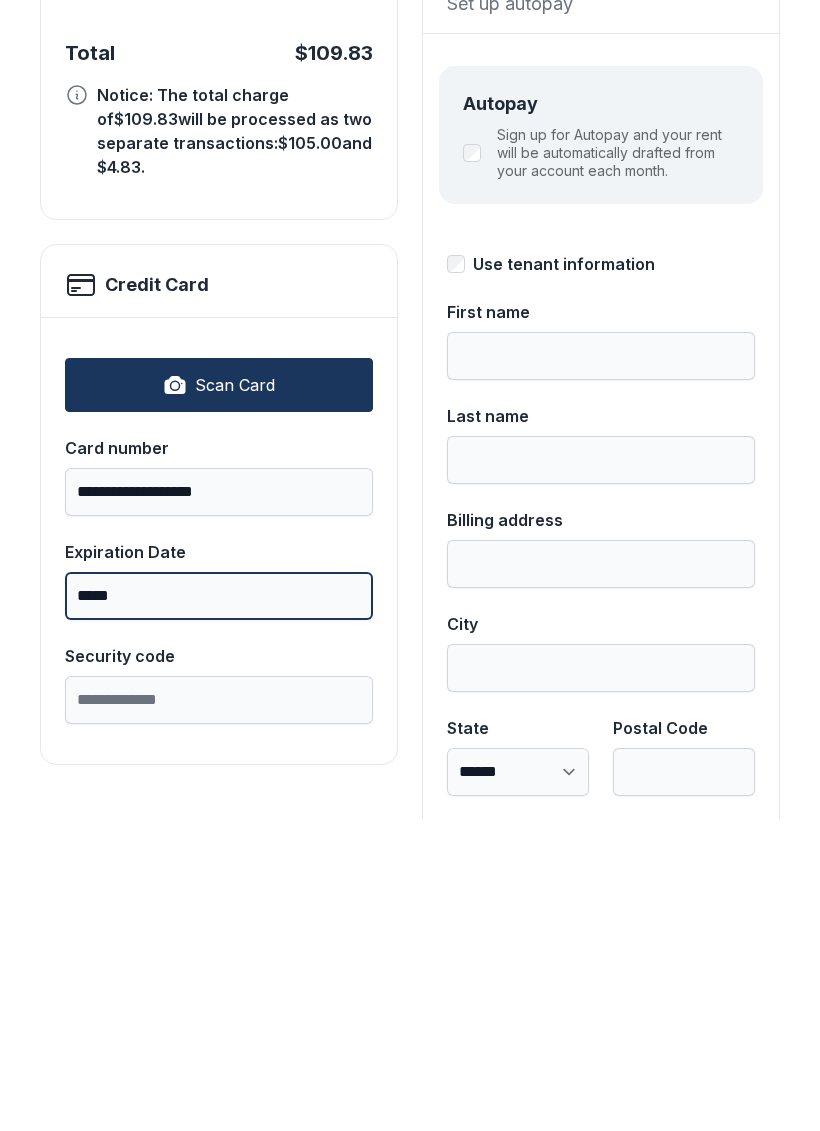 type on "*****" 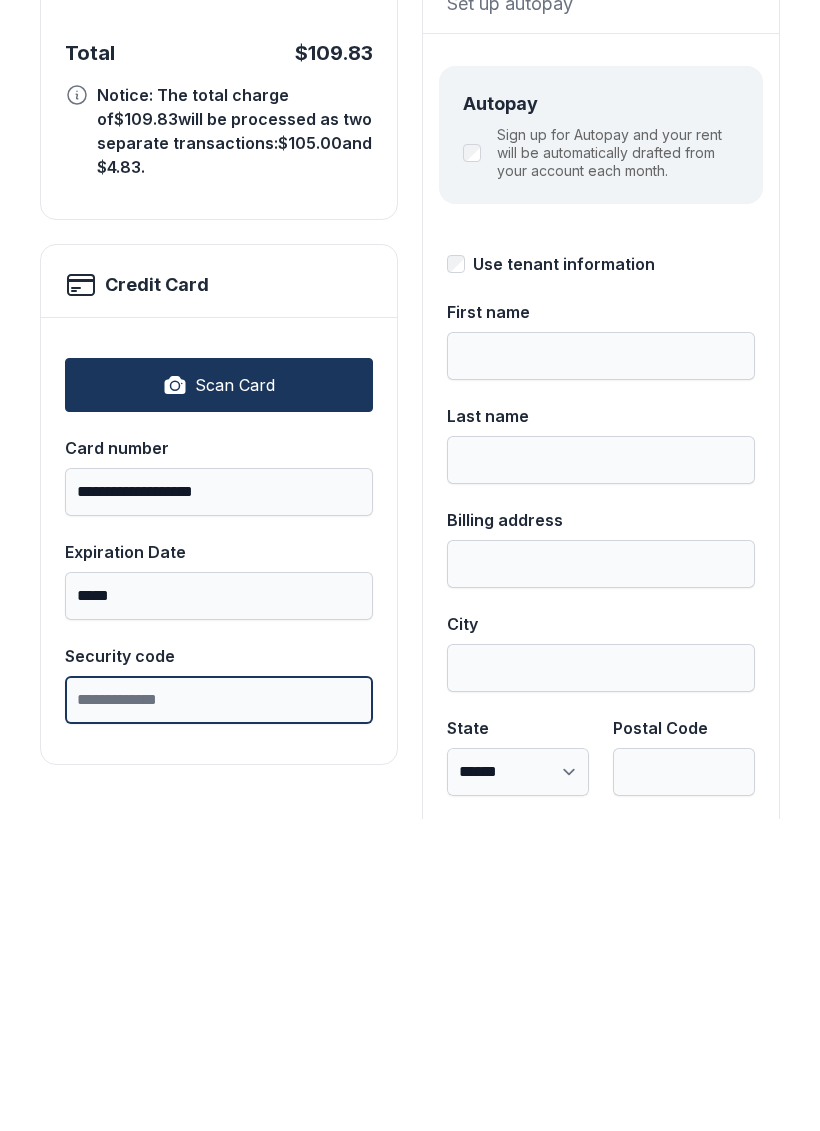 click on "Security code" at bounding box center (219, 1012) 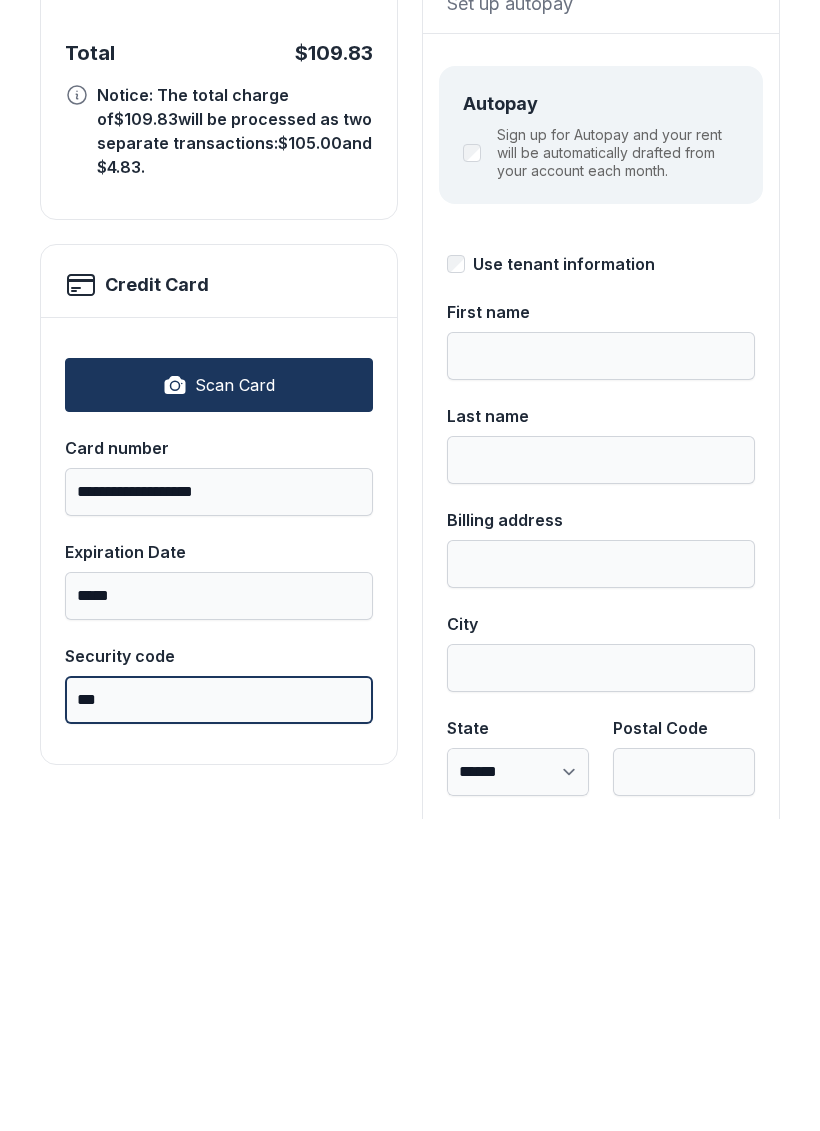 type on "***" 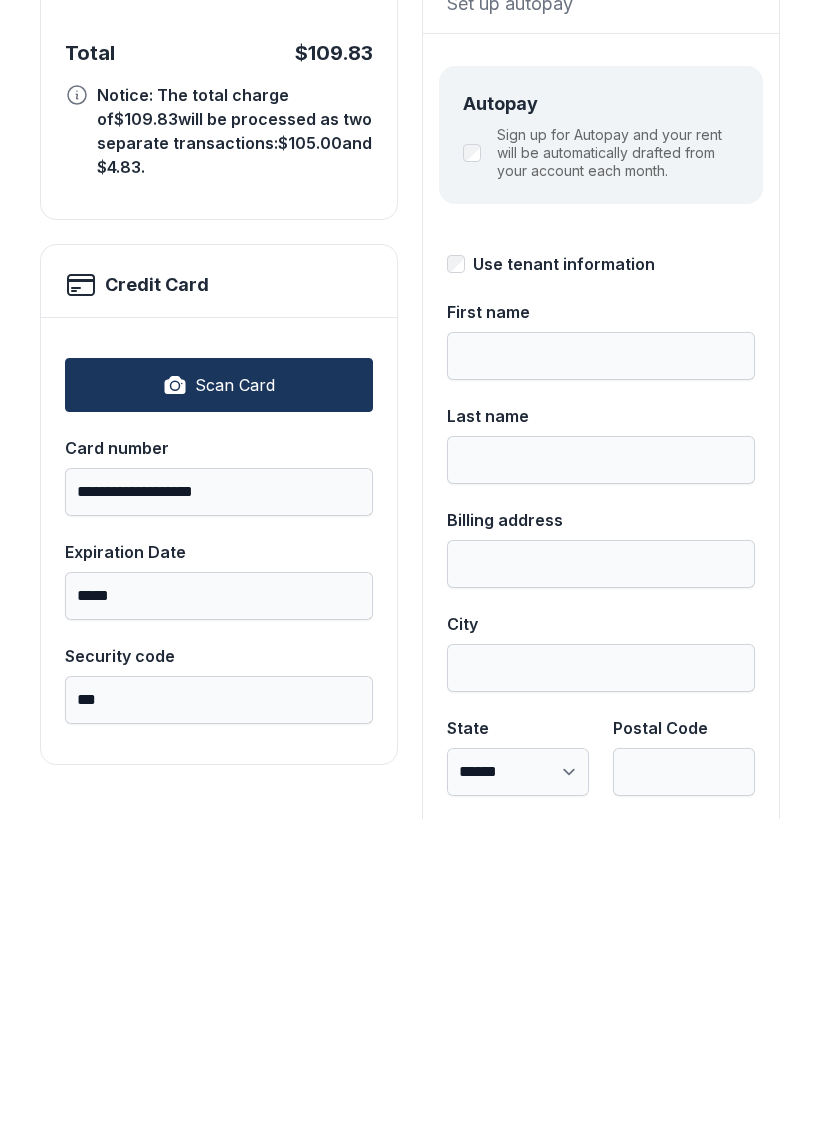 type on "*****" 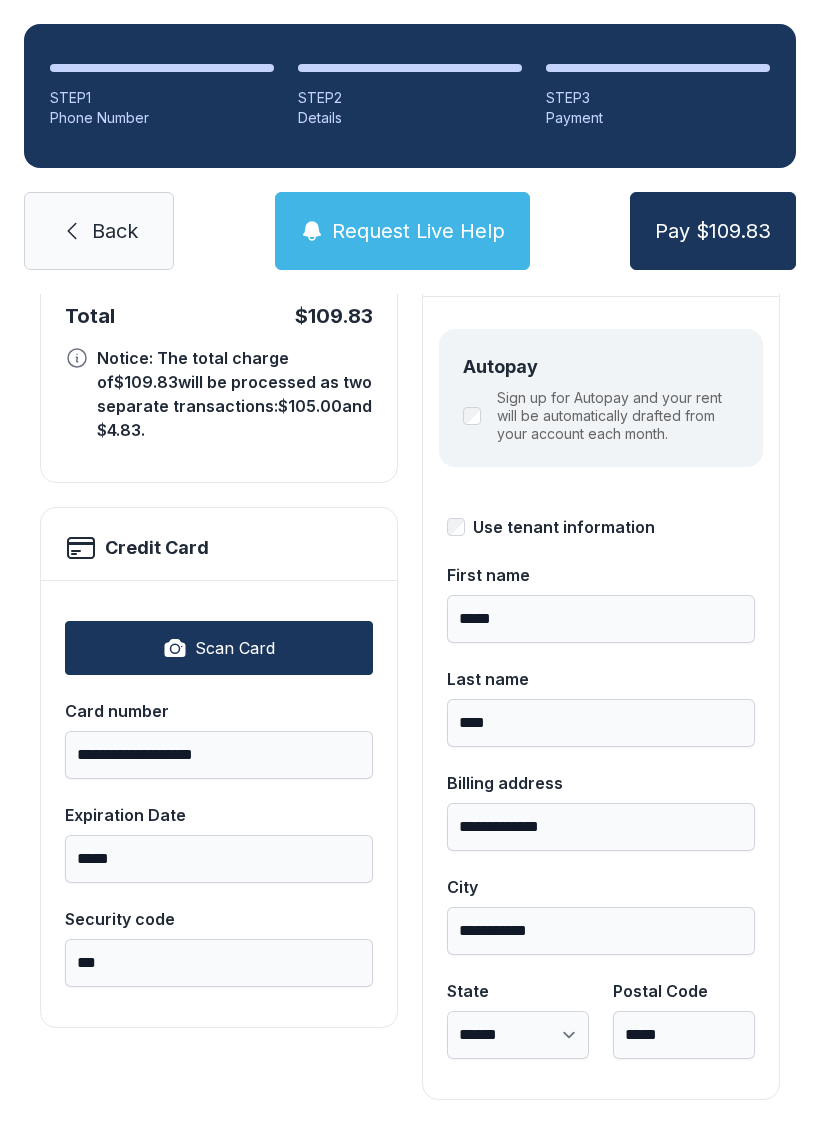 scroll, scrollTop: 218, scrollLeft: 0, axis: vertical 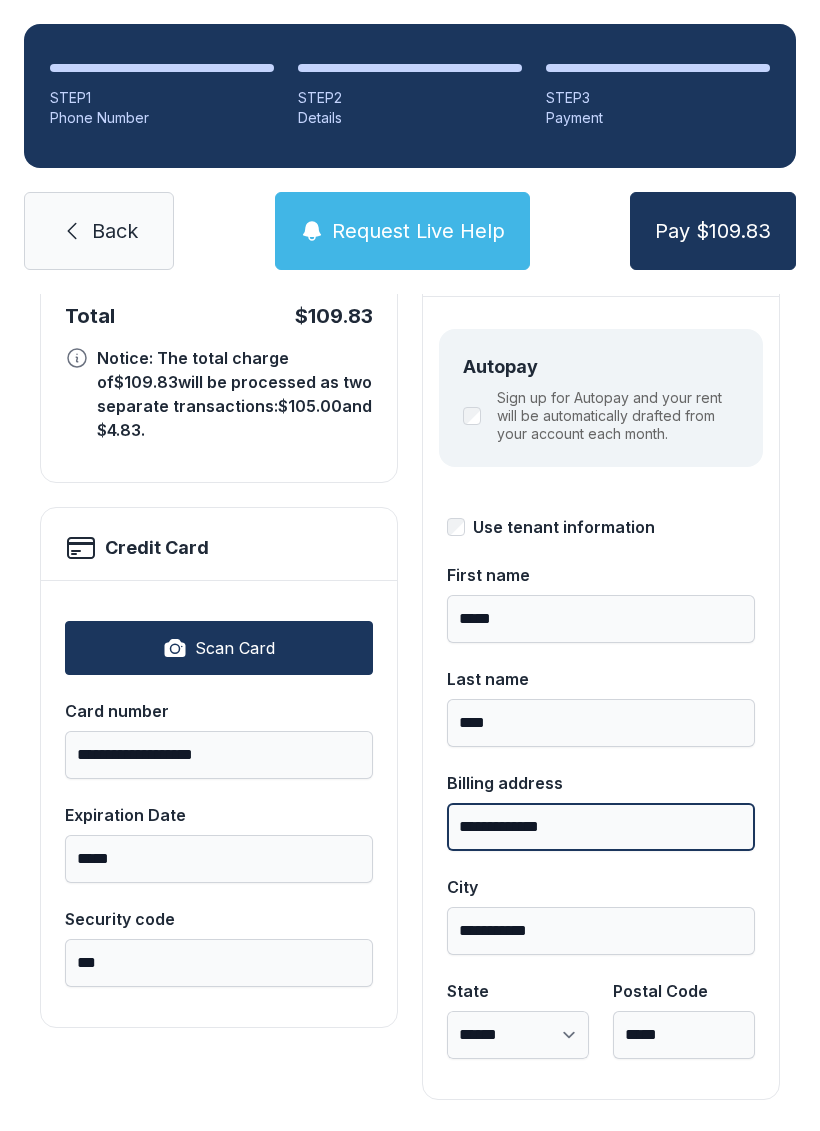 click on "**********" at bounding box center [601, 827] 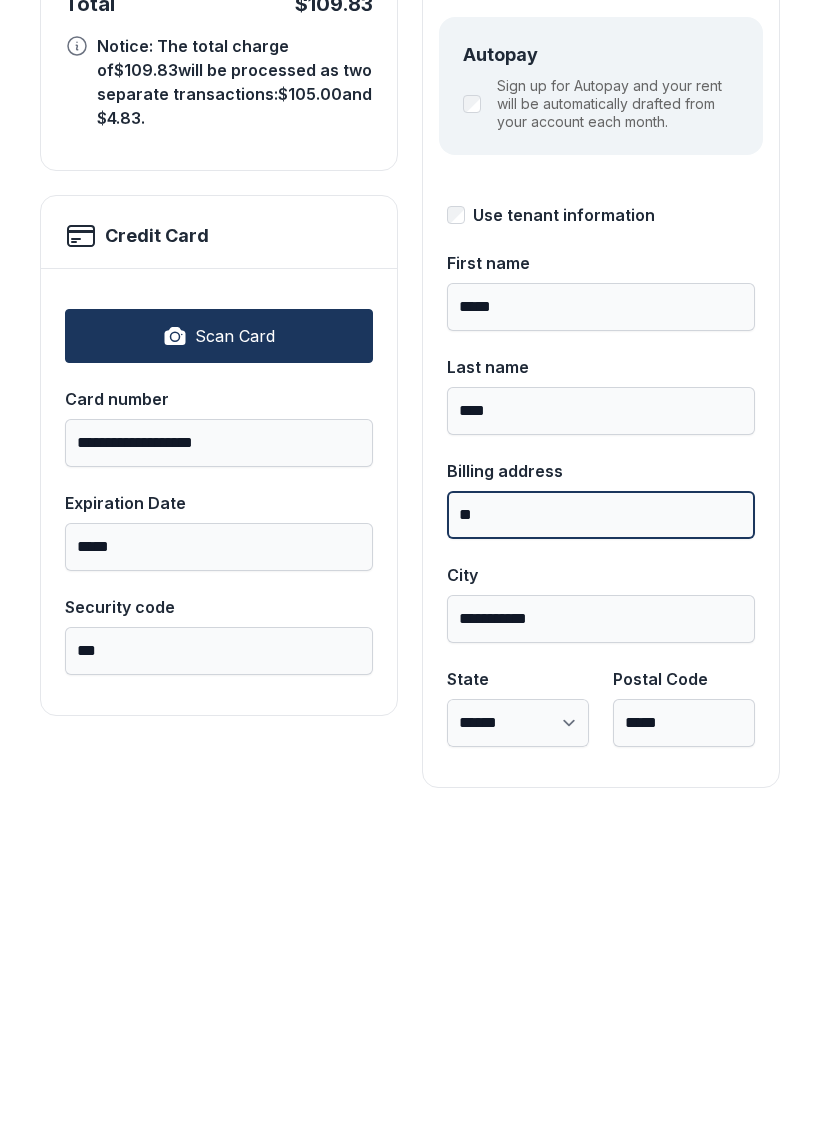 type on "*" 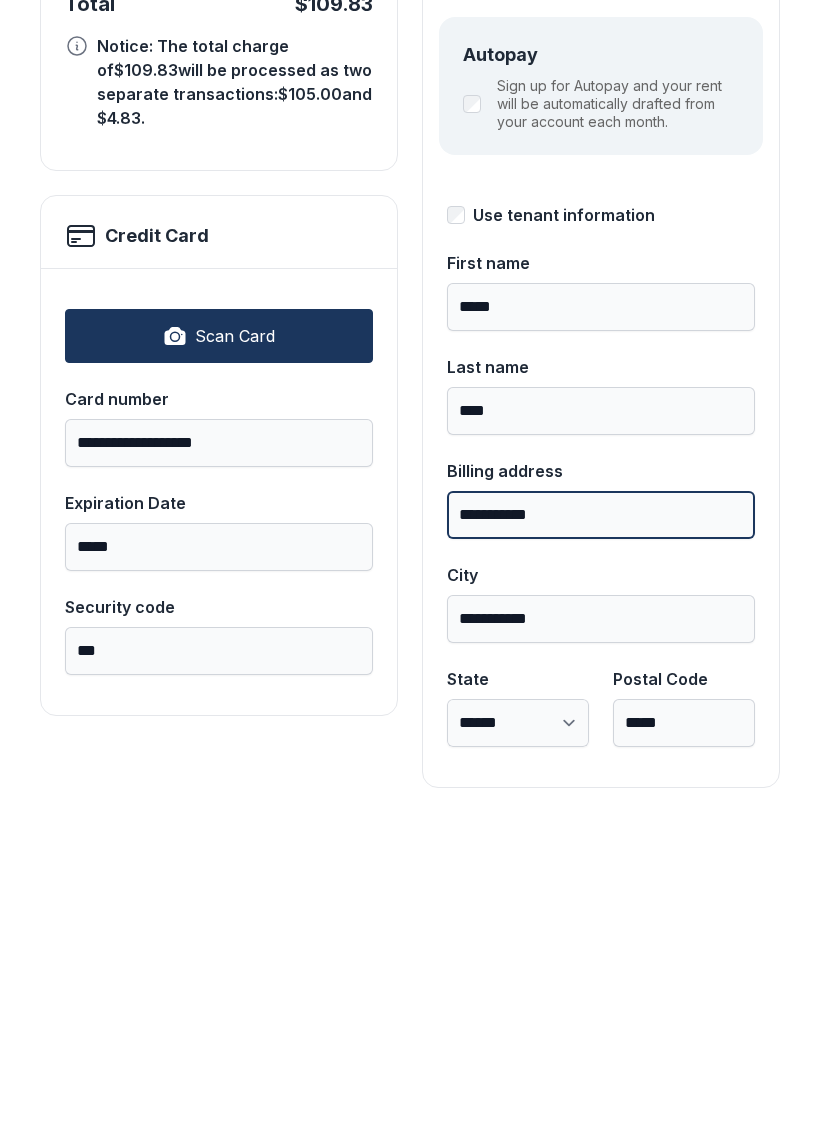 type on "**********" 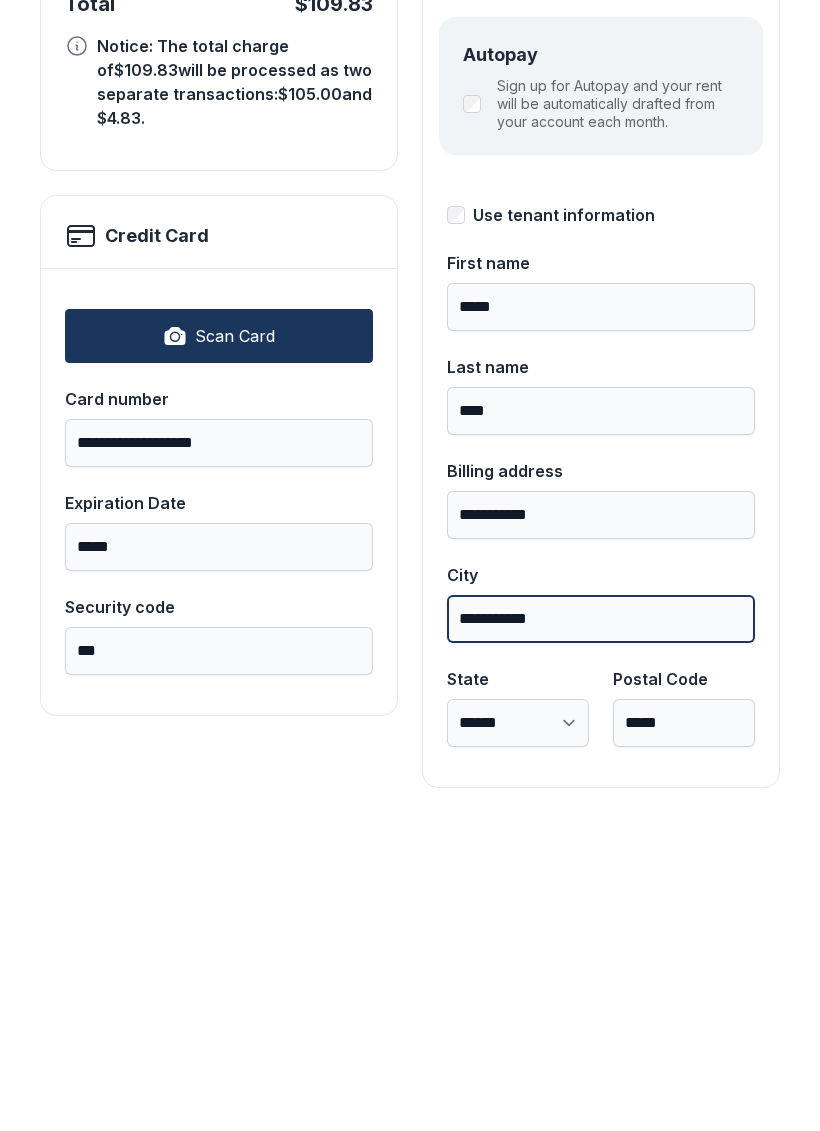click on "**********" at bounding box center (601, 931) 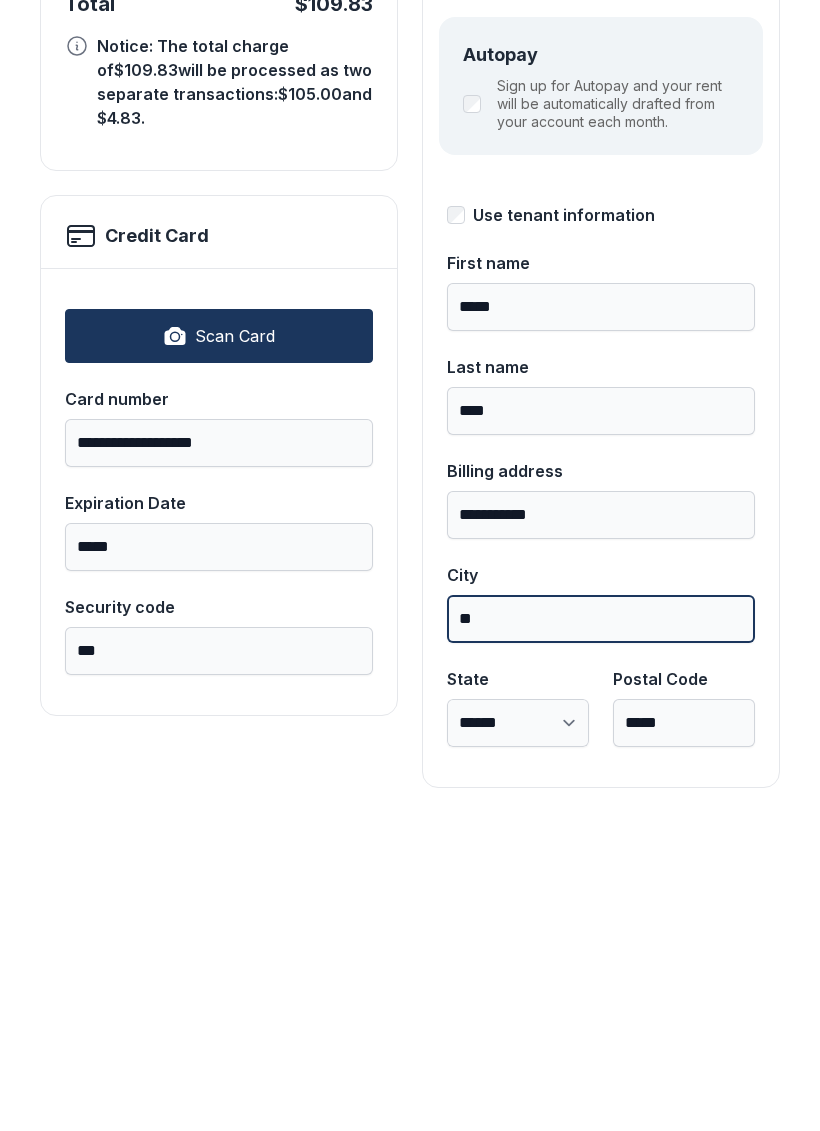 type on "*" 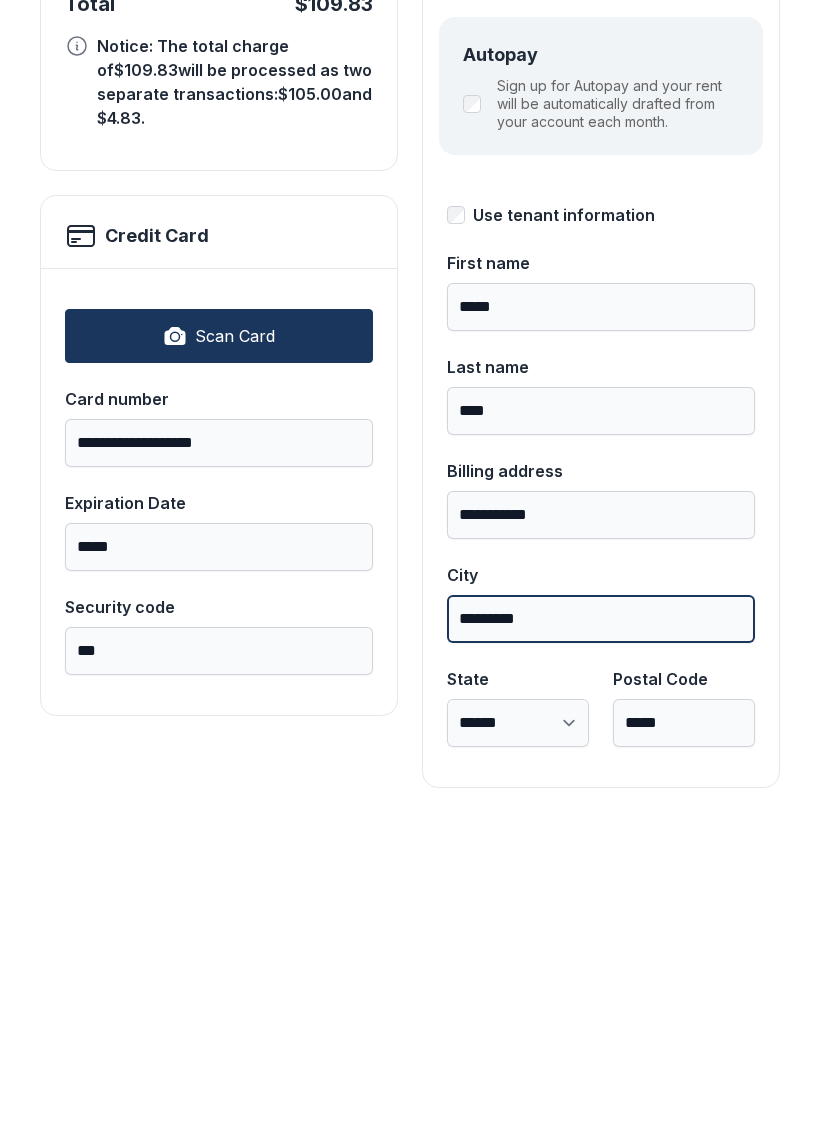 type on "*********" 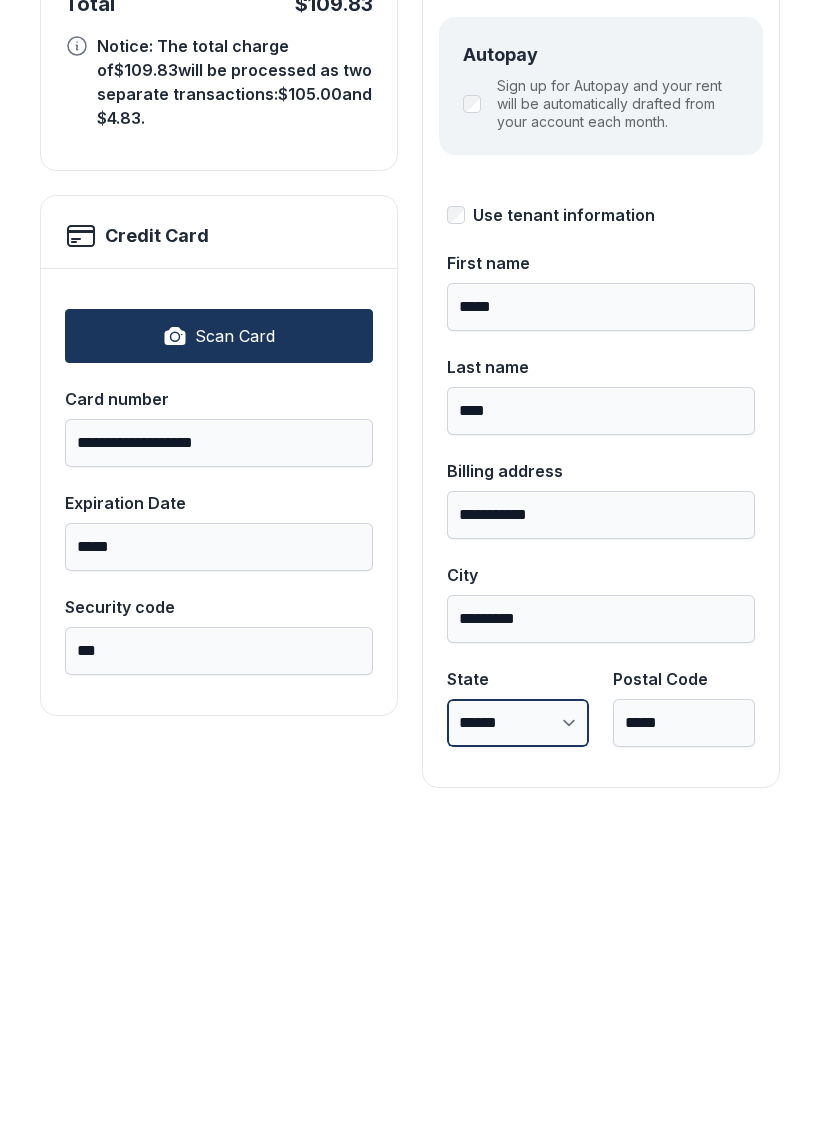 click on "**********" at bounding box center [518, 1035] 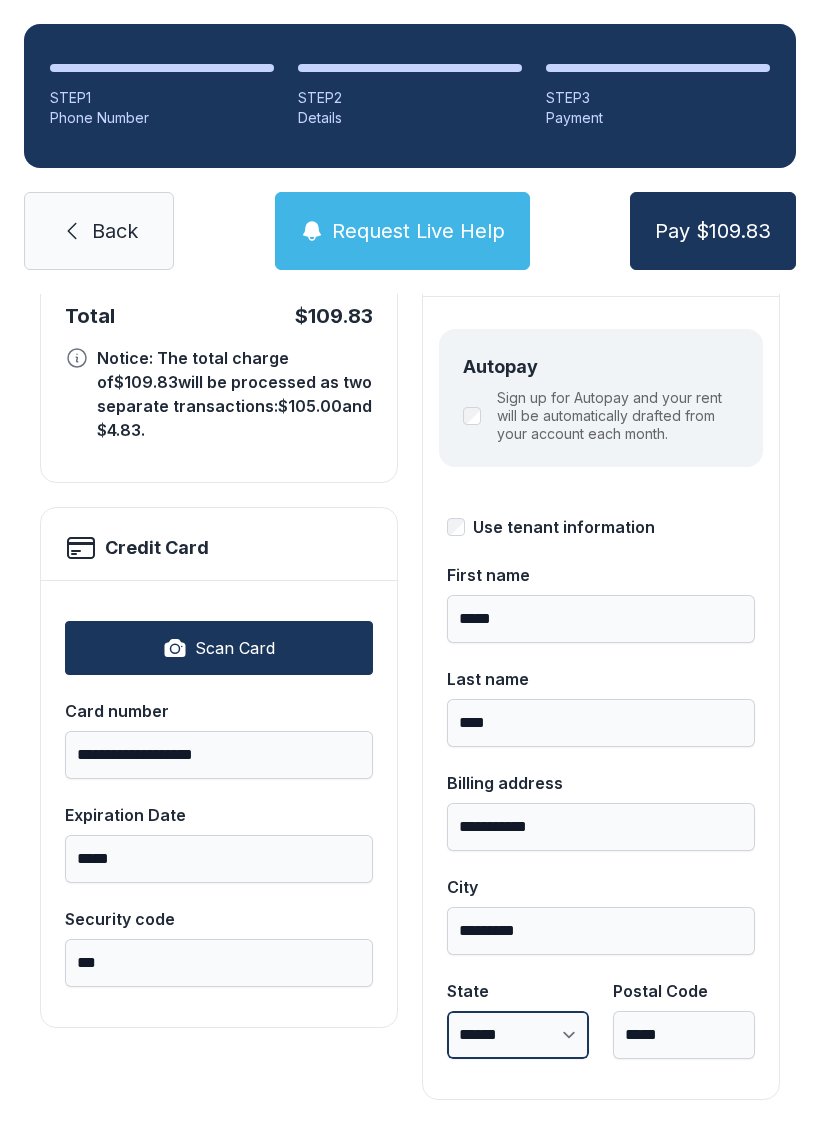 select on "**" 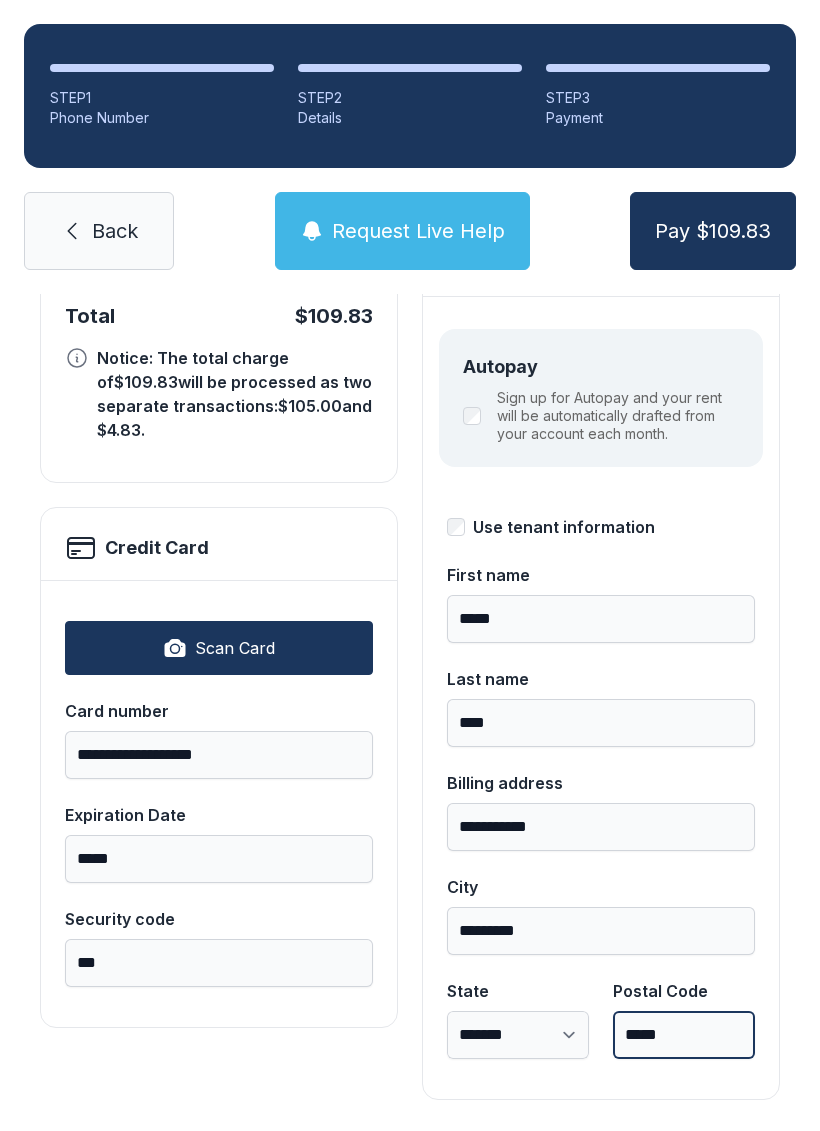 click on "*****" at bounding box center [684, 1035] 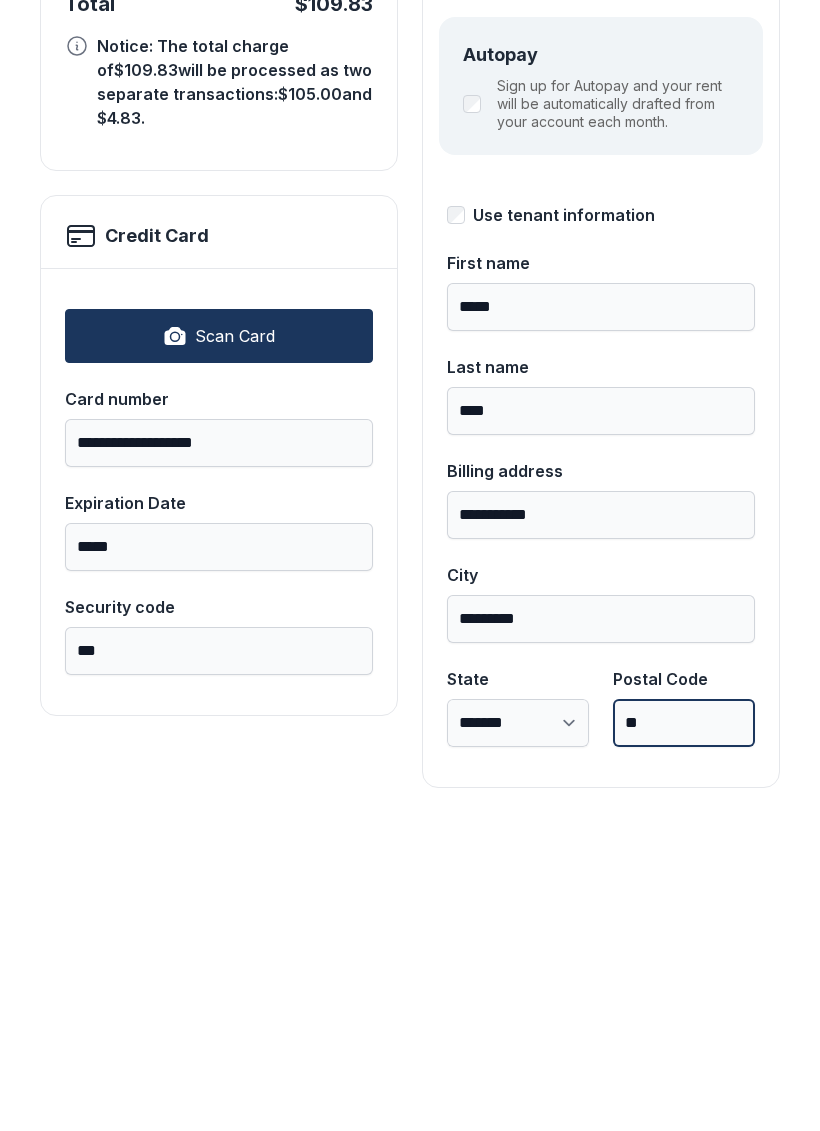 type on "*" 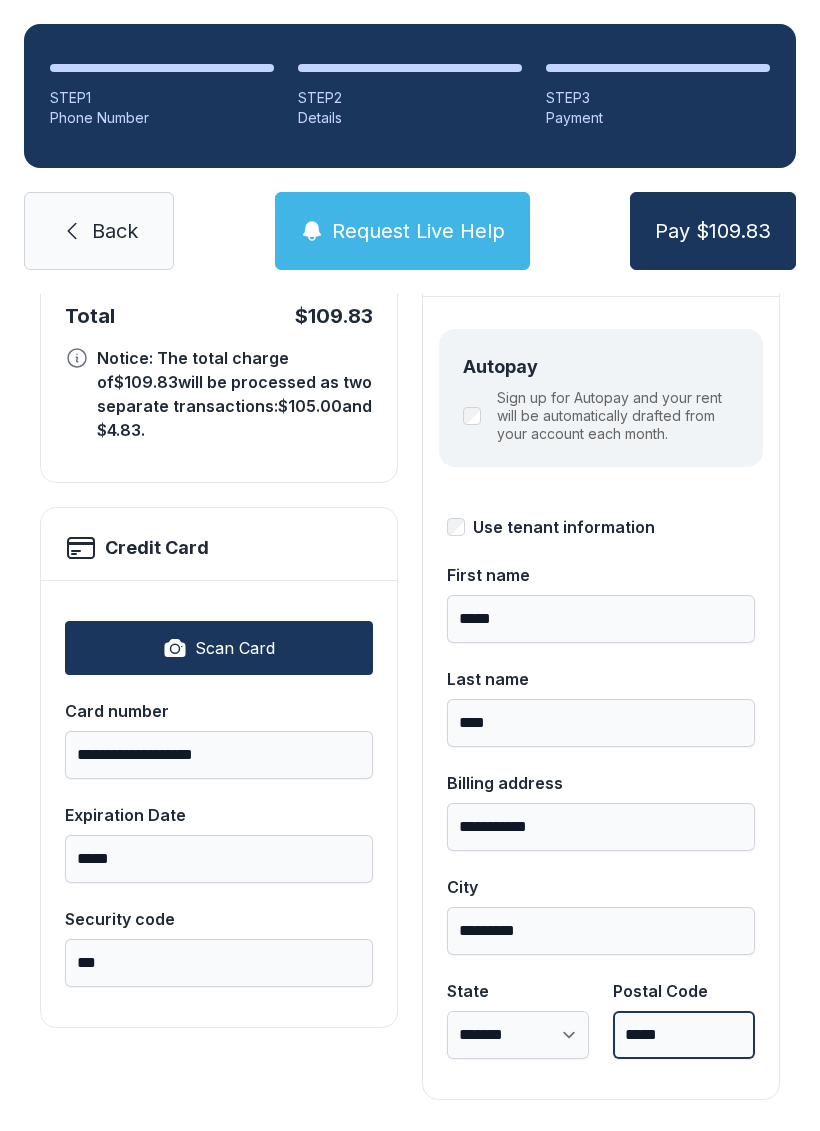 type on "*****" 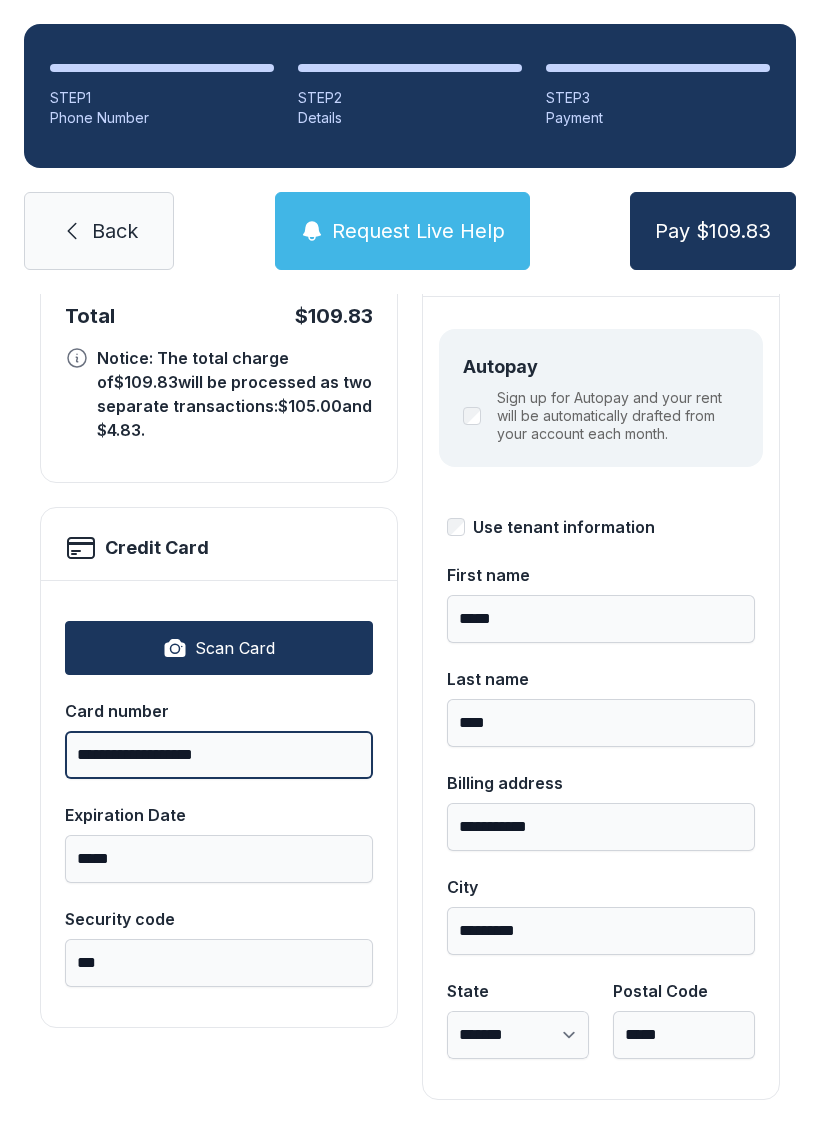 click on "**********" at bounding box center [219, 755] 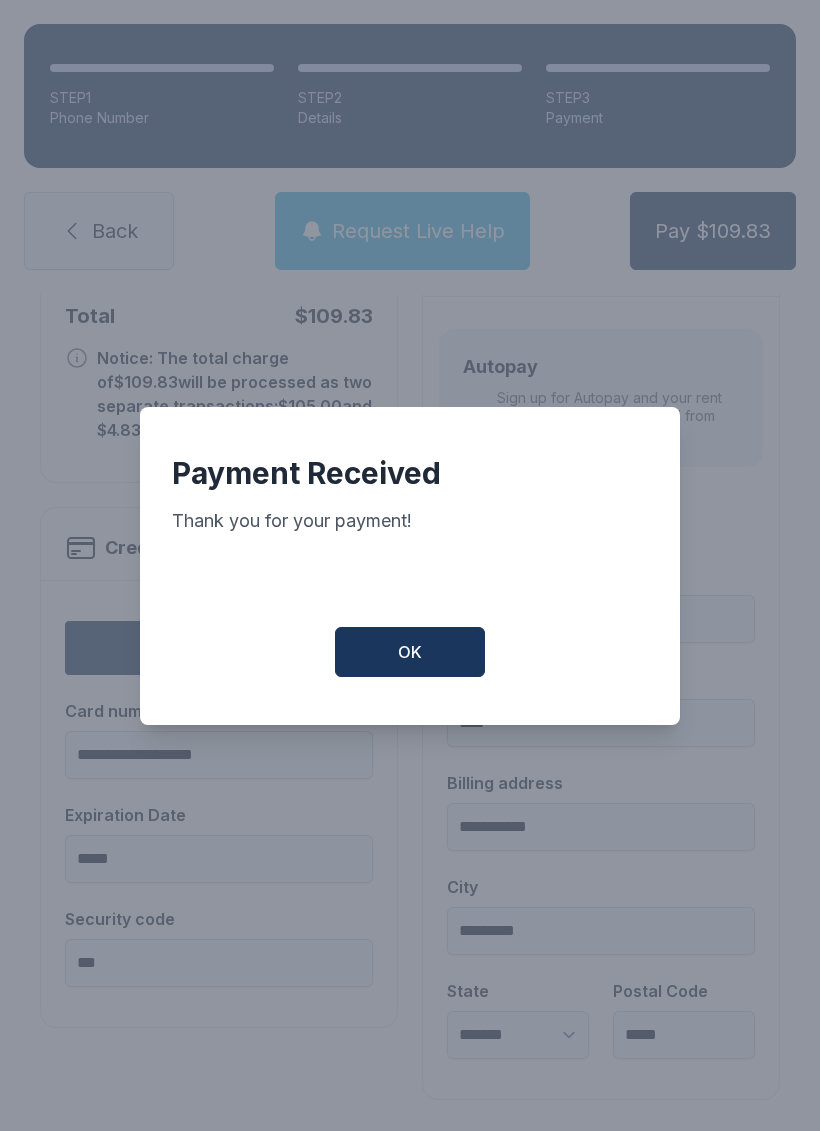 click on "OK" at bounding box center [410, 652] 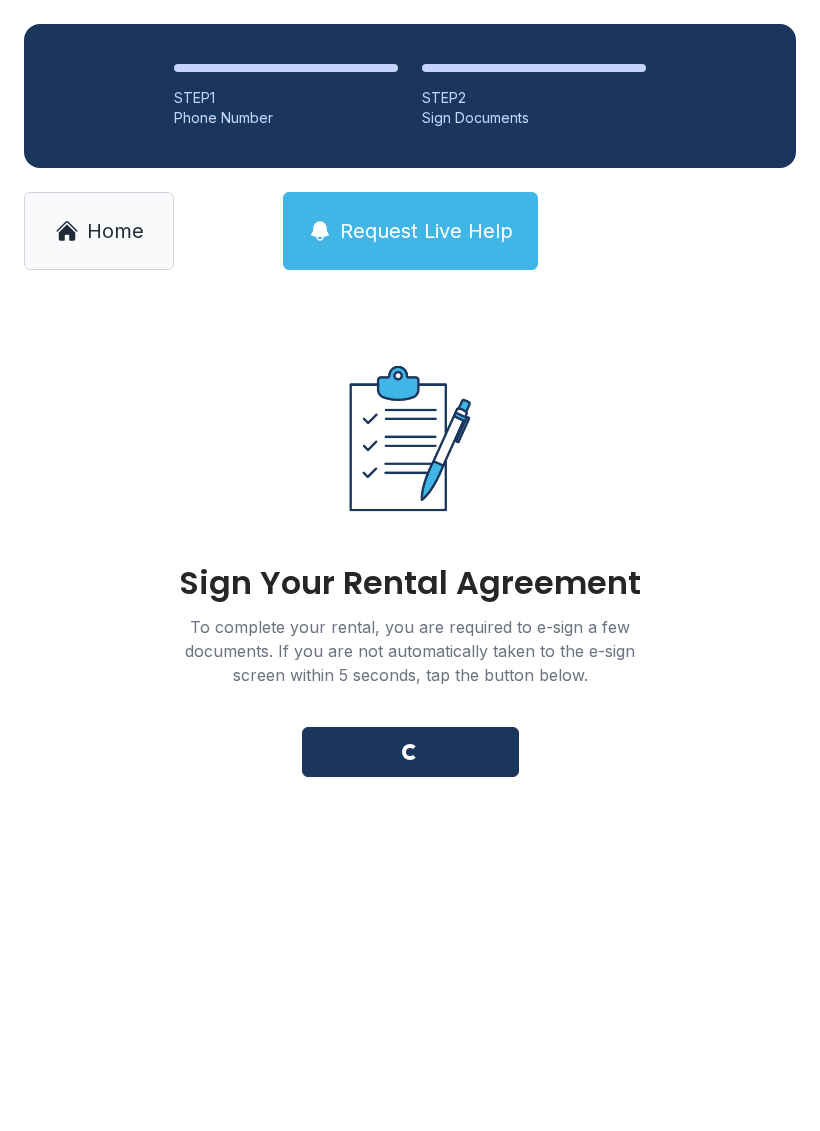 scroll, scrollTop: 0, scrollLeft: 0, axis: both 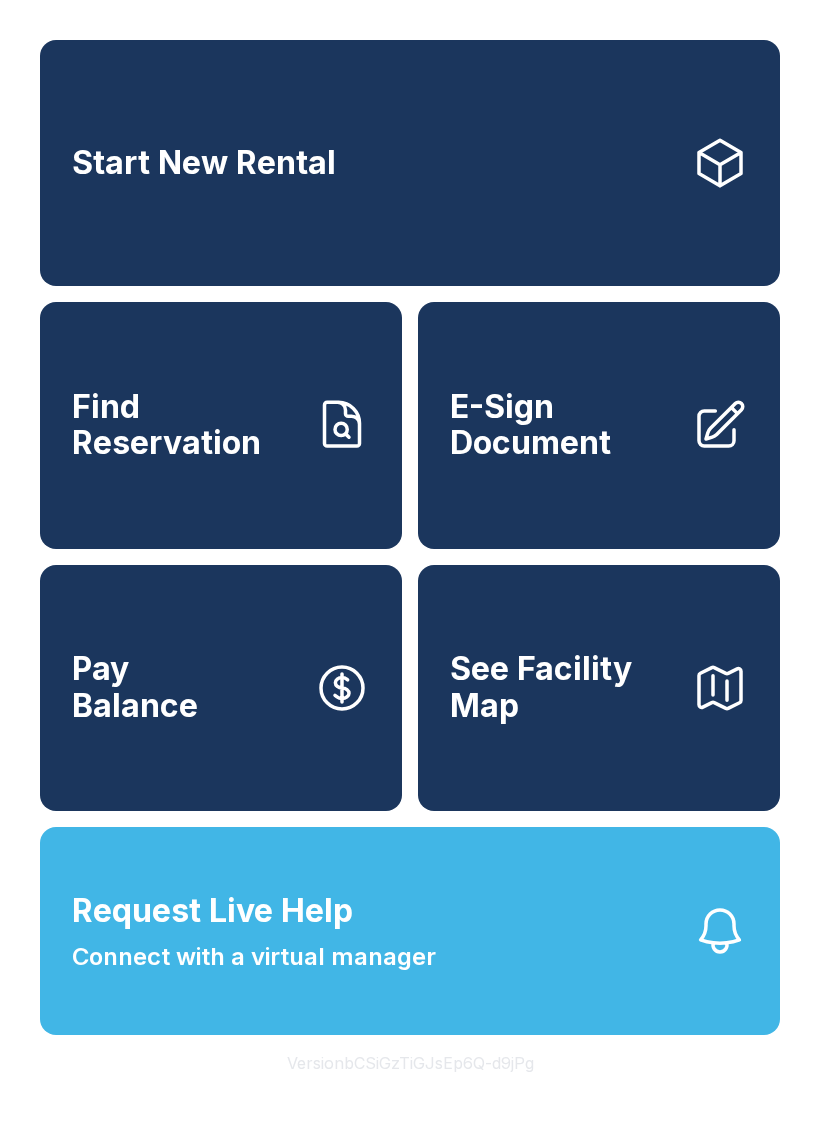 click on "Find Reservation" at bounding box center (185, 425) 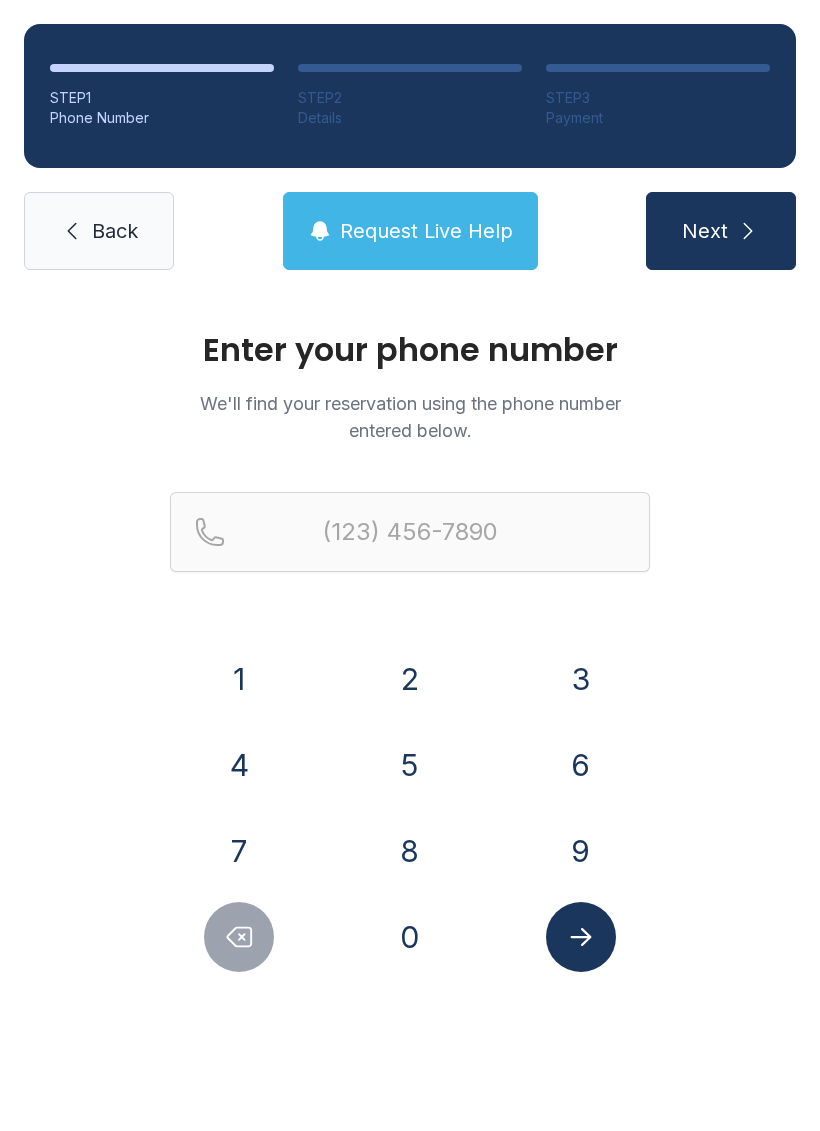 click on "6" at bounding box center [581, 765] 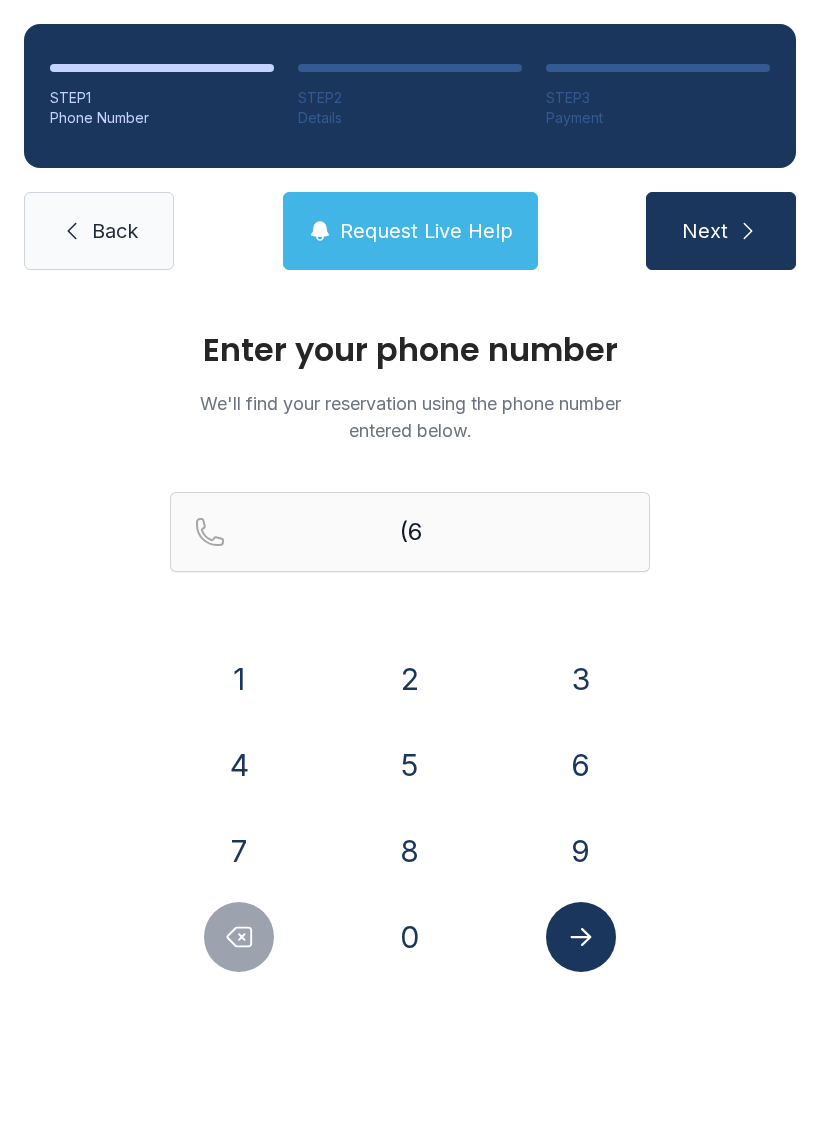click on "8" at bounding box center [410, 851] 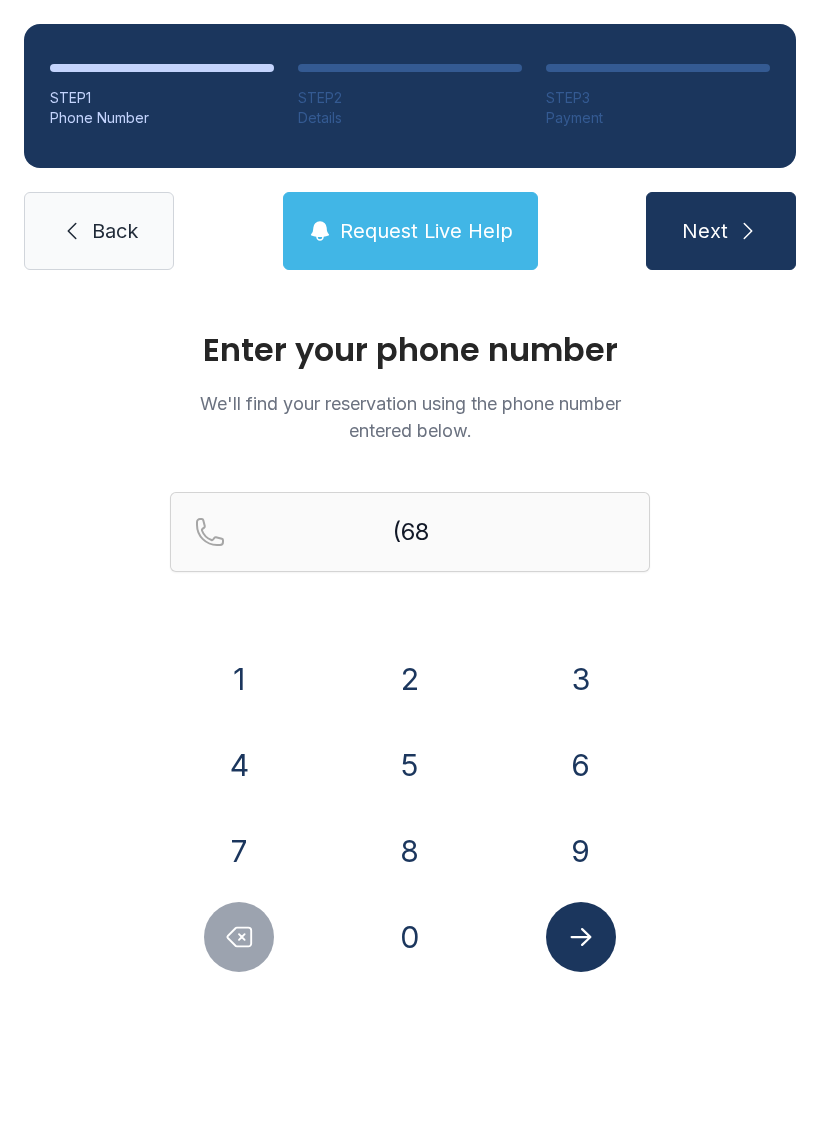 click on "1" at bounding box center [239, 679] 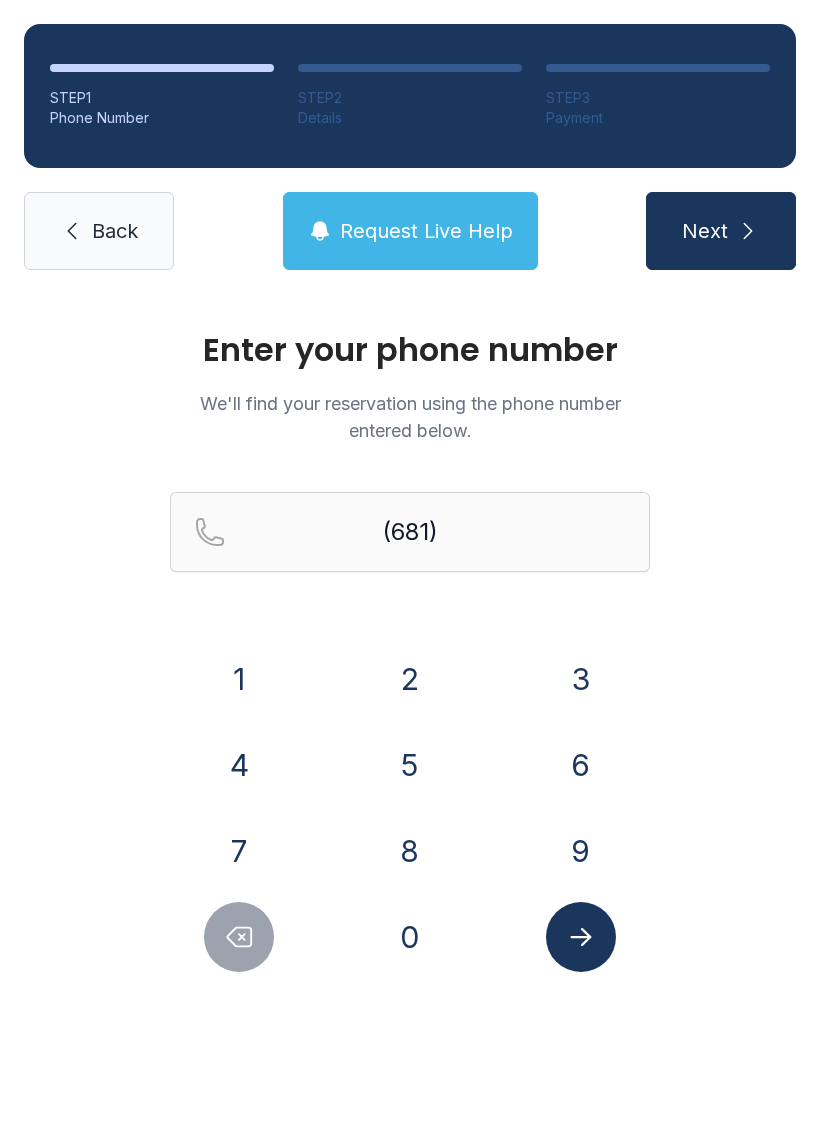 click on "2" at bounding box center [410, 679] 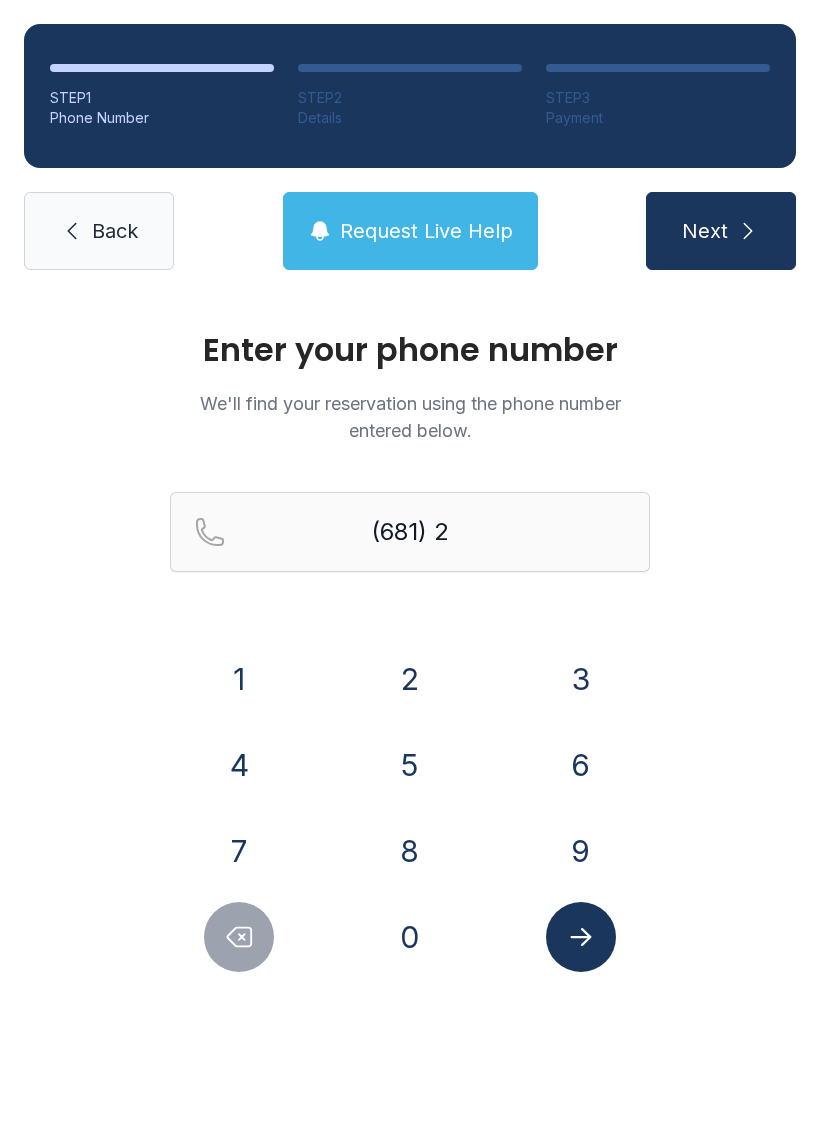 click on "4" at bounding box center (239, 765) 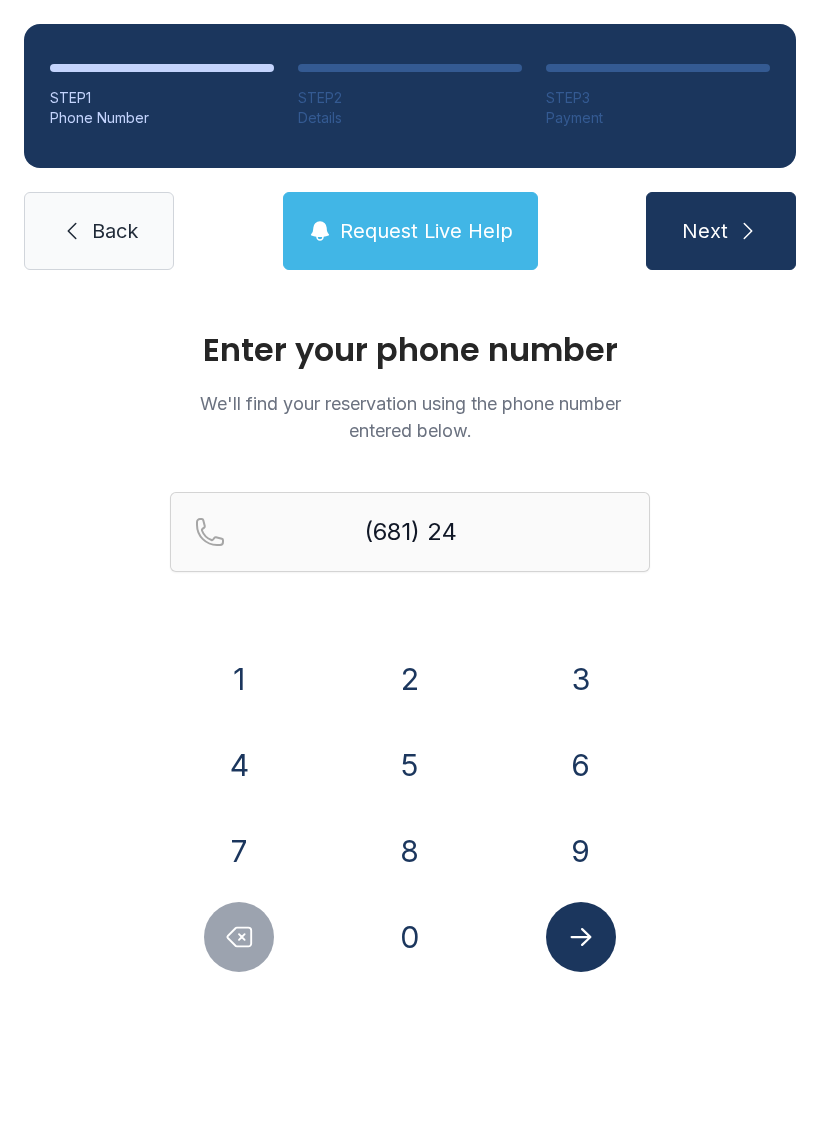 click on "7" at bounding box center (239, 851) 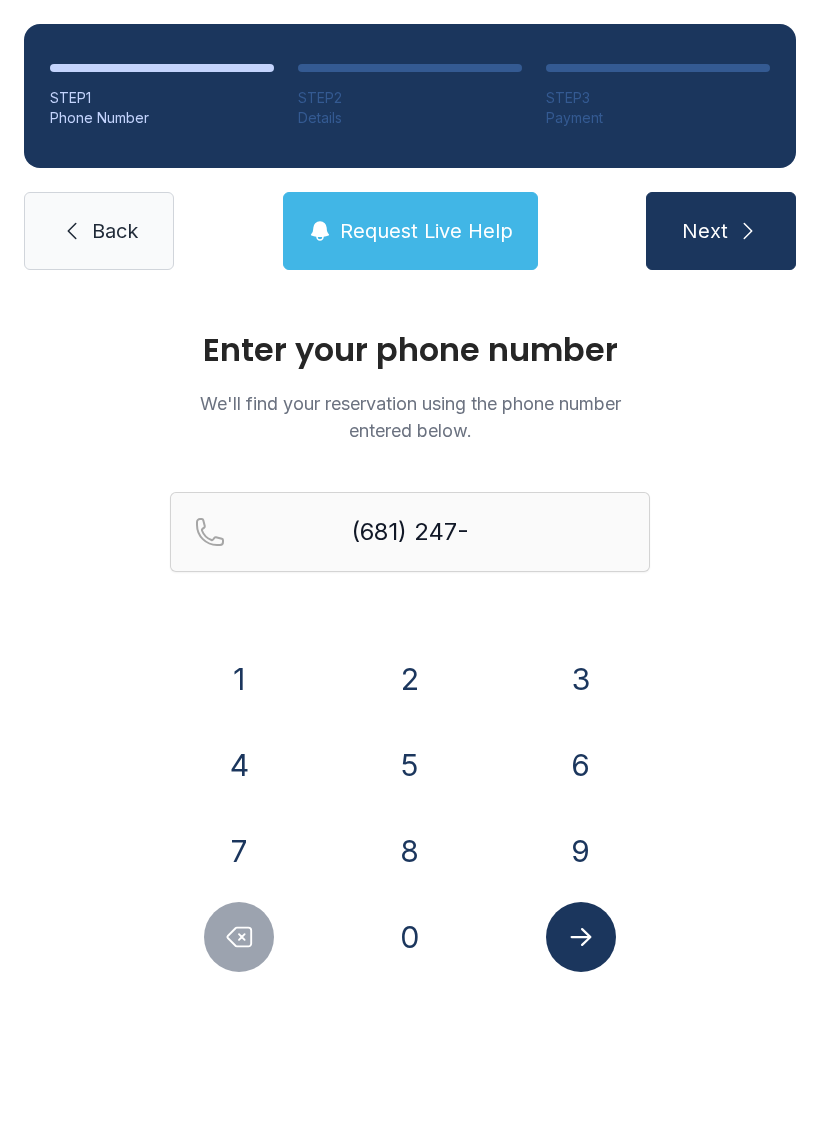 click on "0" at bounding box center [410, 937] 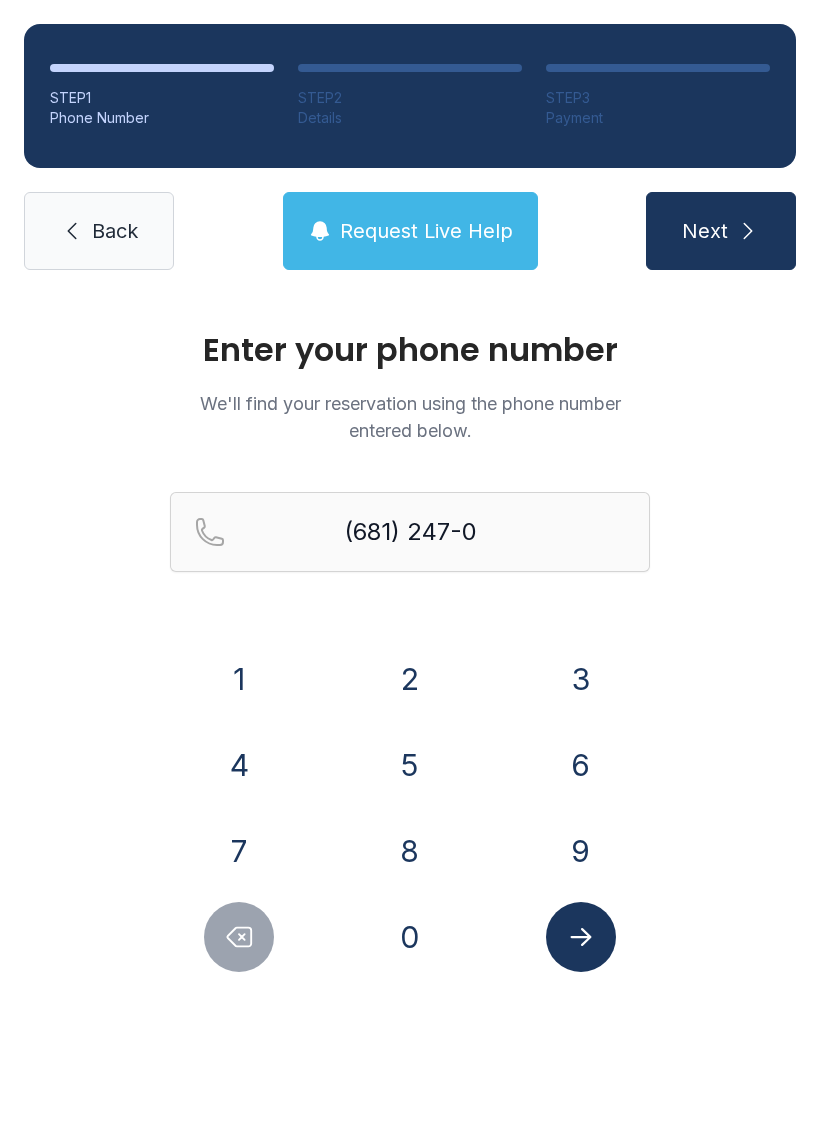 click on "6" at bounding box center [581, 765] 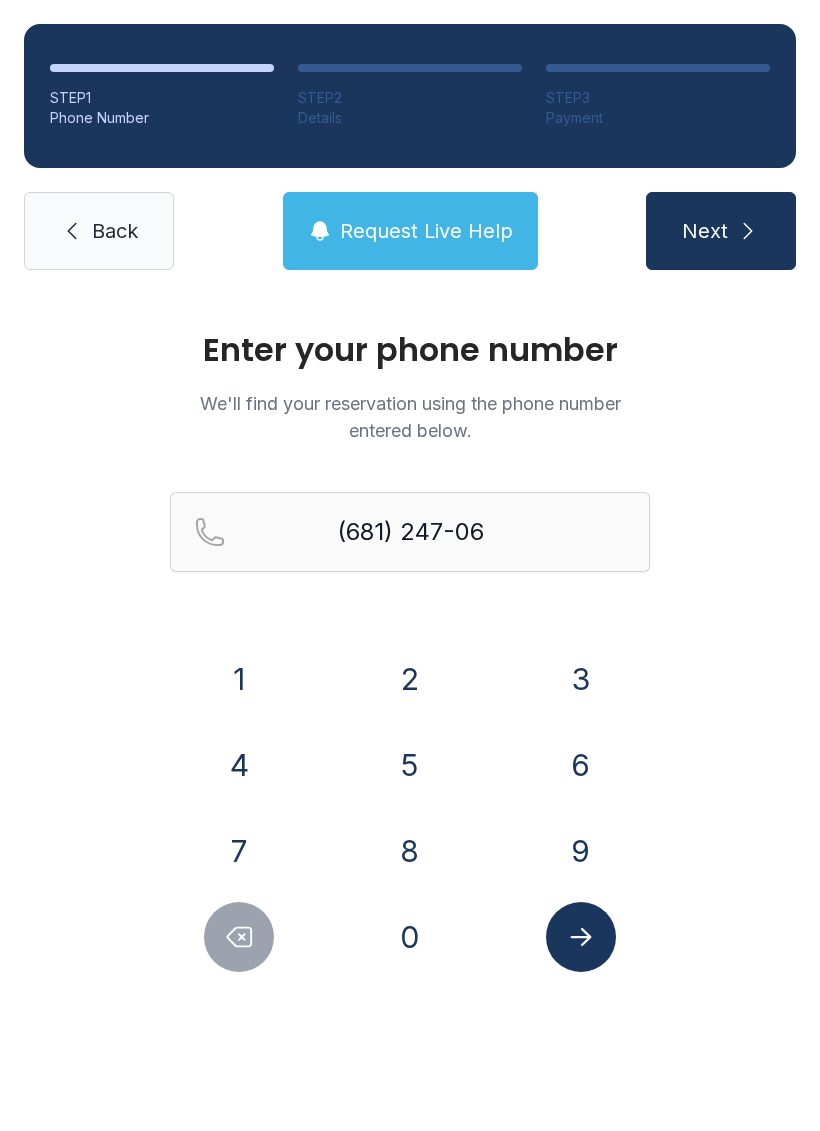 click on "1" at bounding box center [239, 679] 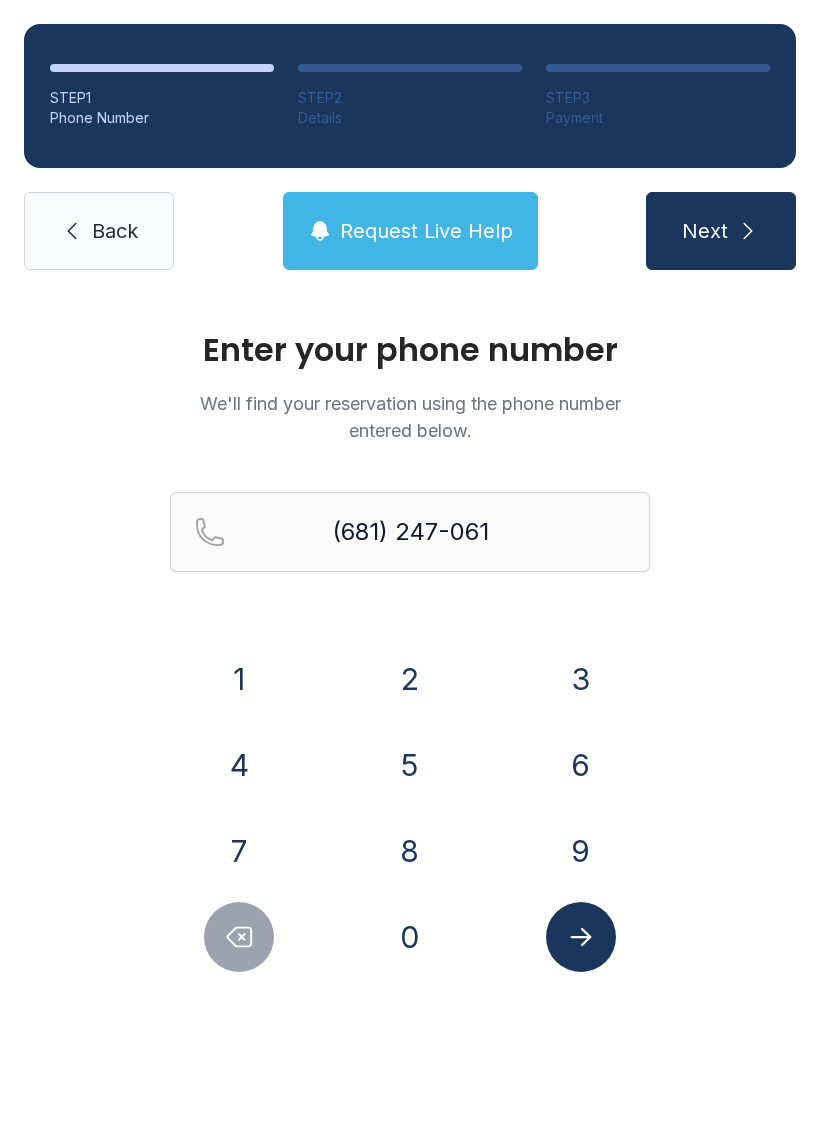 click on "1" at bounding box center [239, 679] 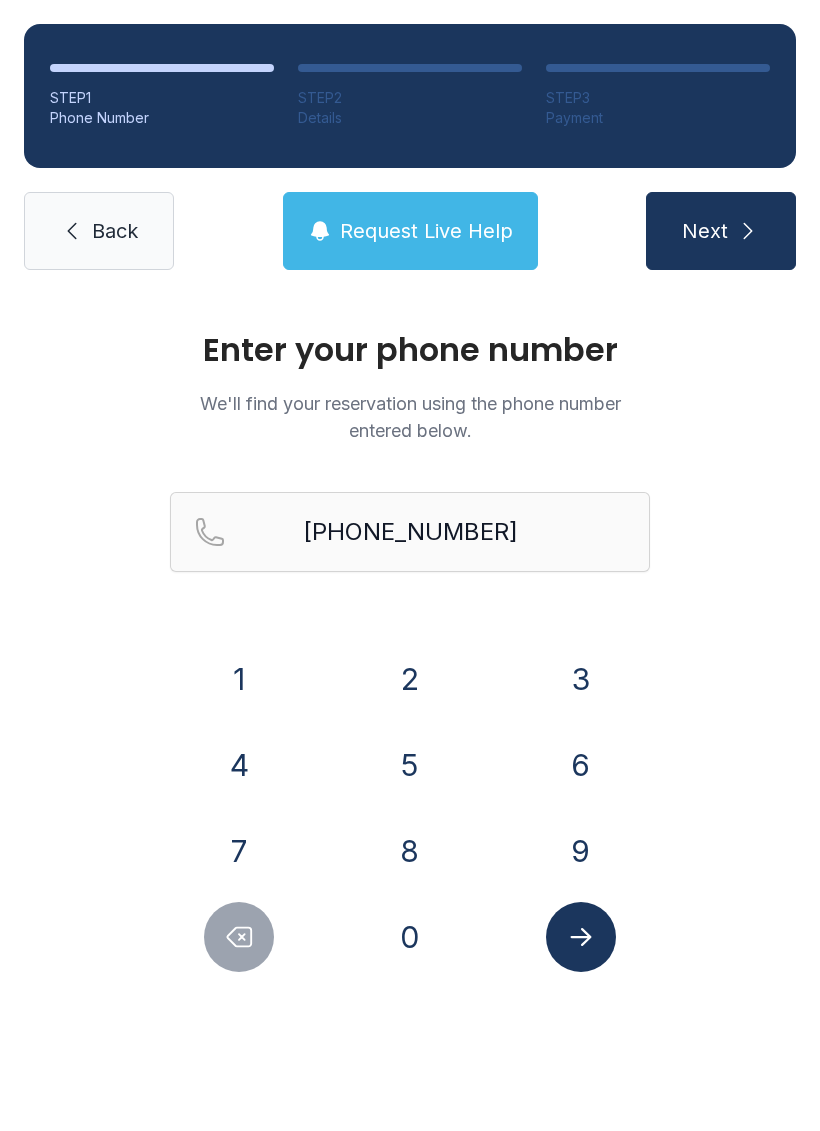click at bounding box center [581, 937] 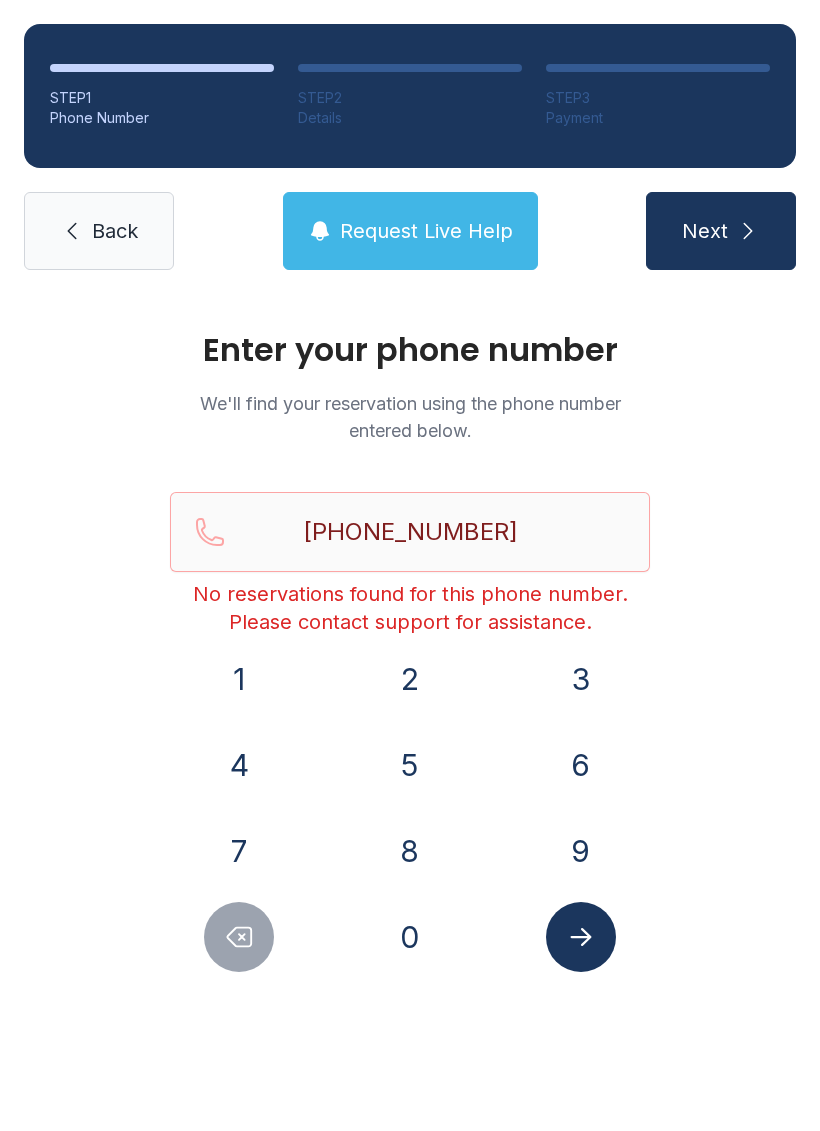 click 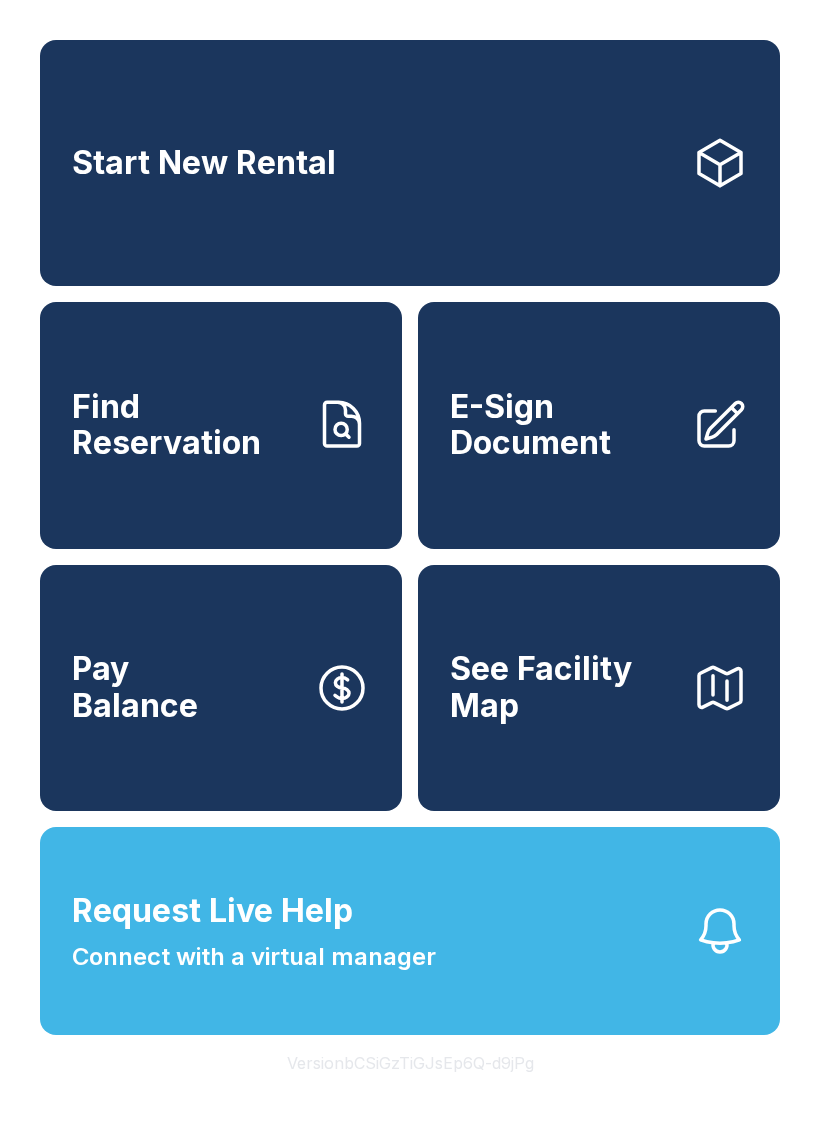 click on "E-Sign Document" at bounding box center [599, 425] 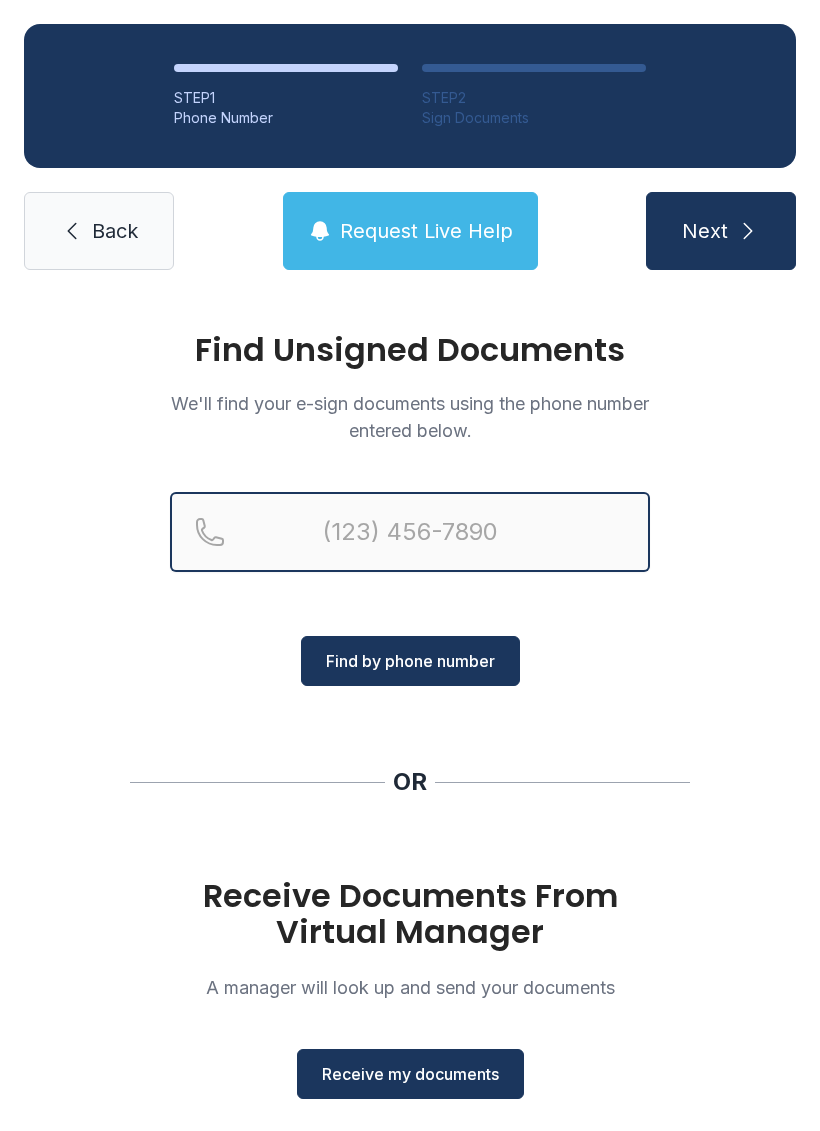 click at bounding box center (410, 532) 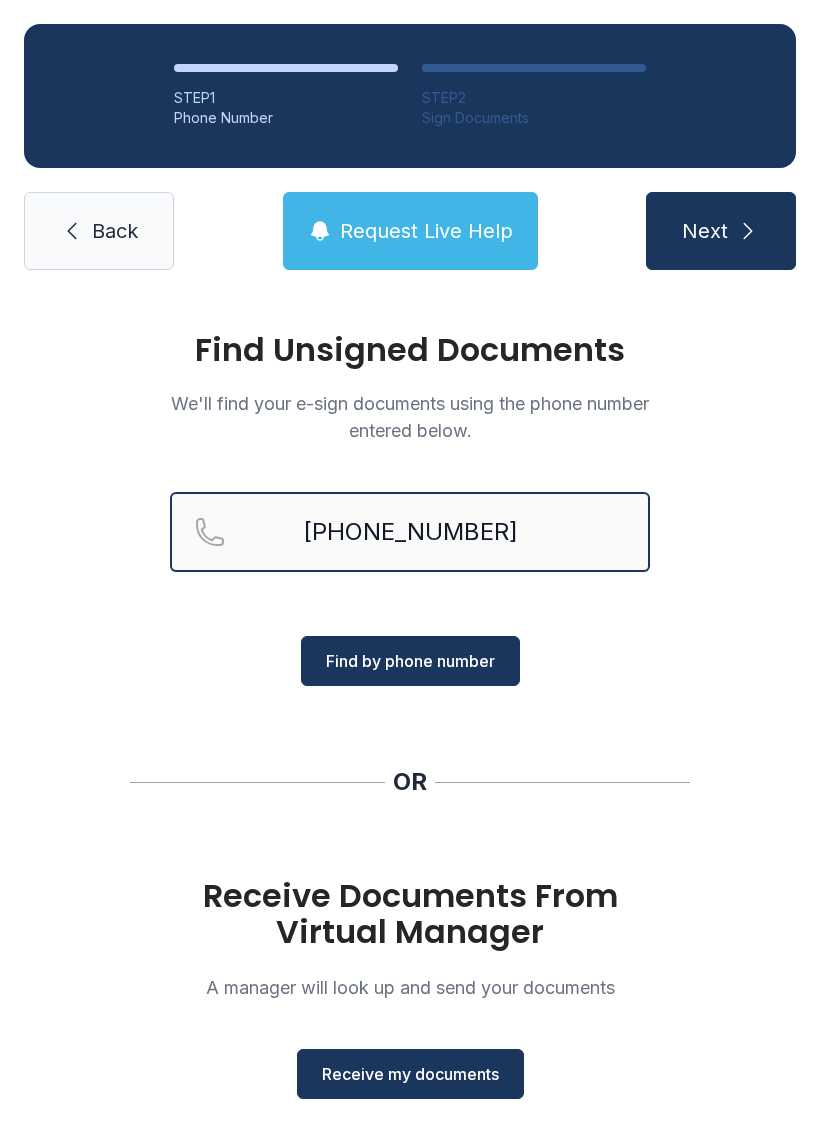 type on "[PHONE_NUMBER]" 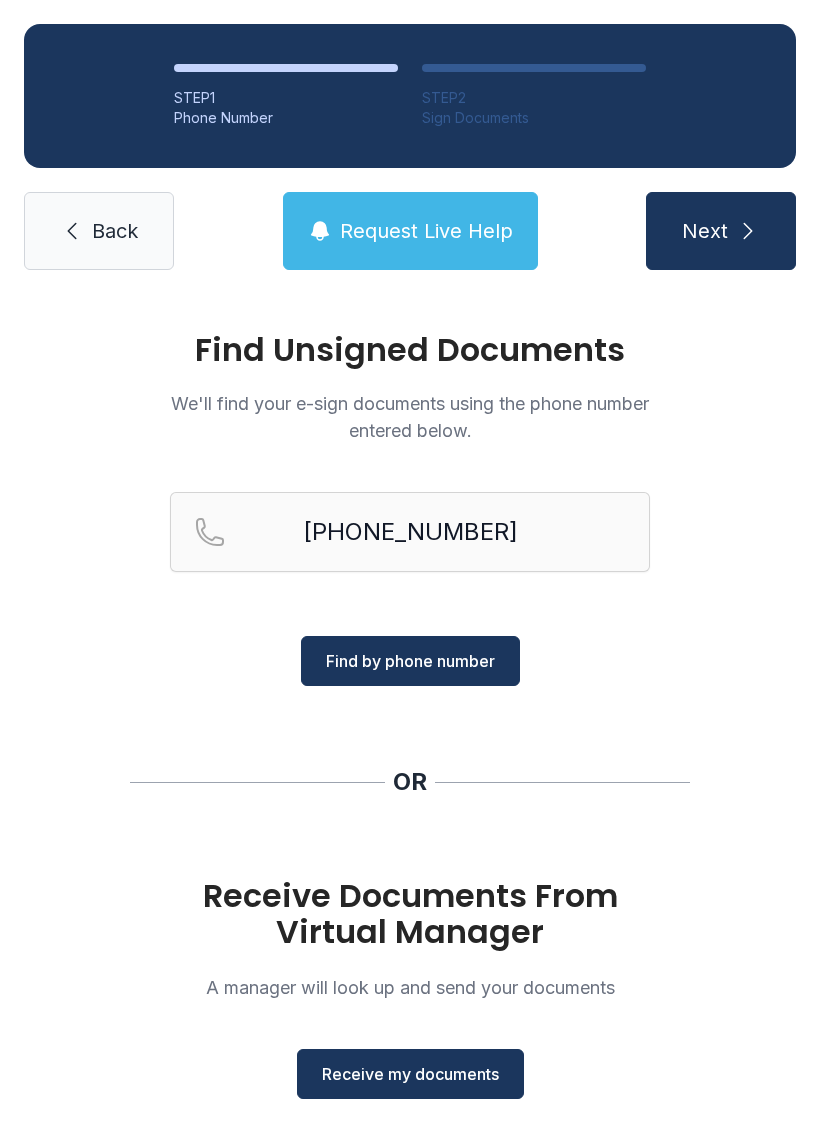 click on "Find by phone number" at bounding box center [410, 661] 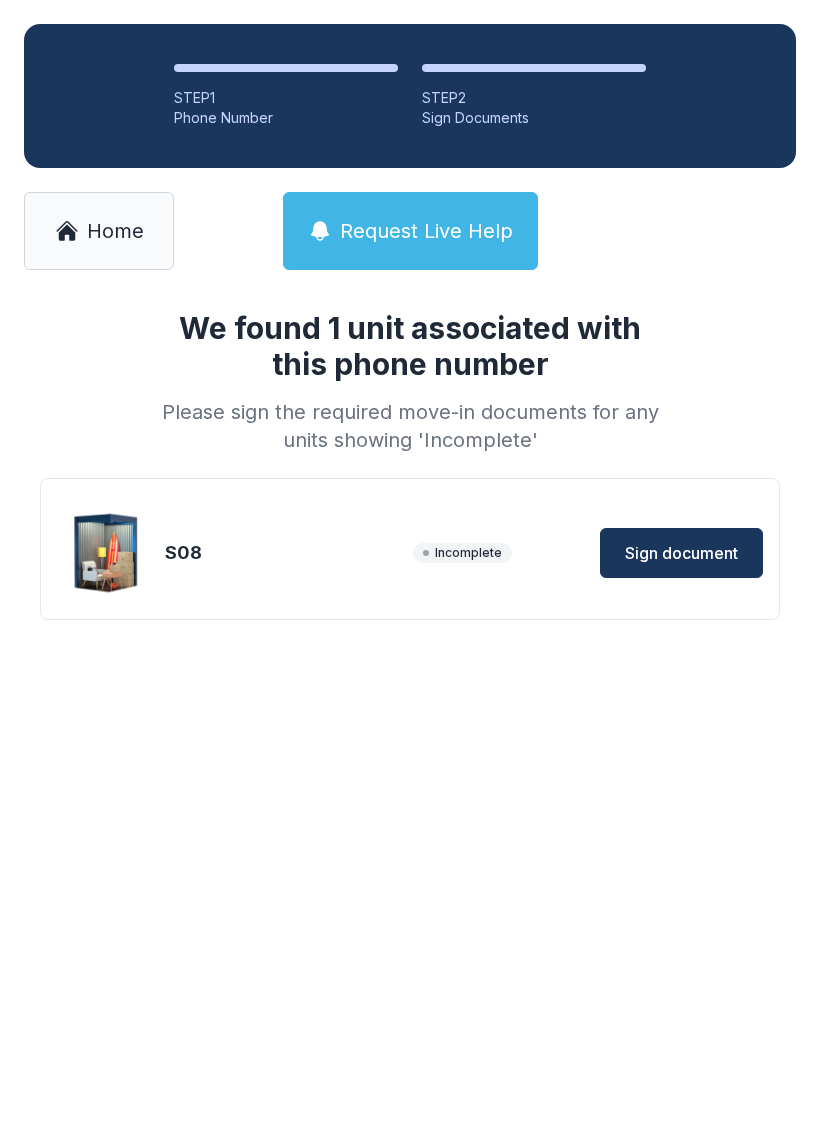 click on "Sign document" at bounding box center [681, 553] 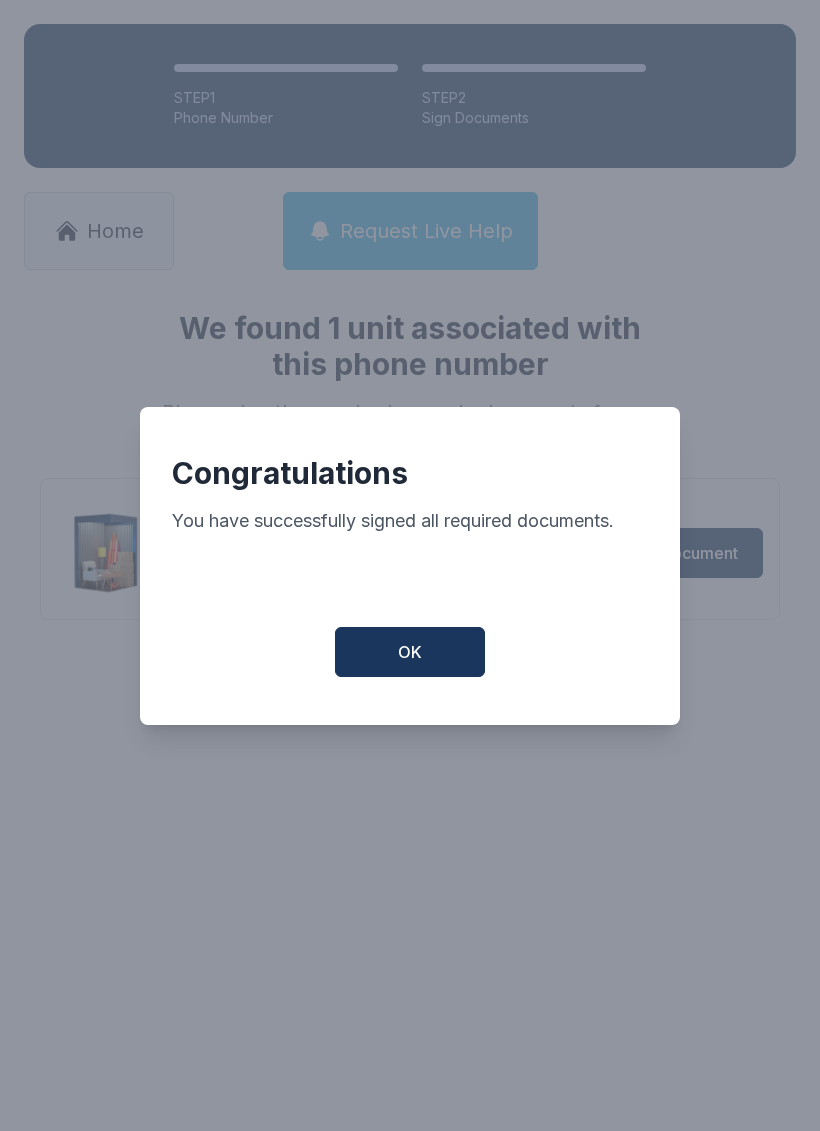 click on "OK" at bounding box center [410, 652] 